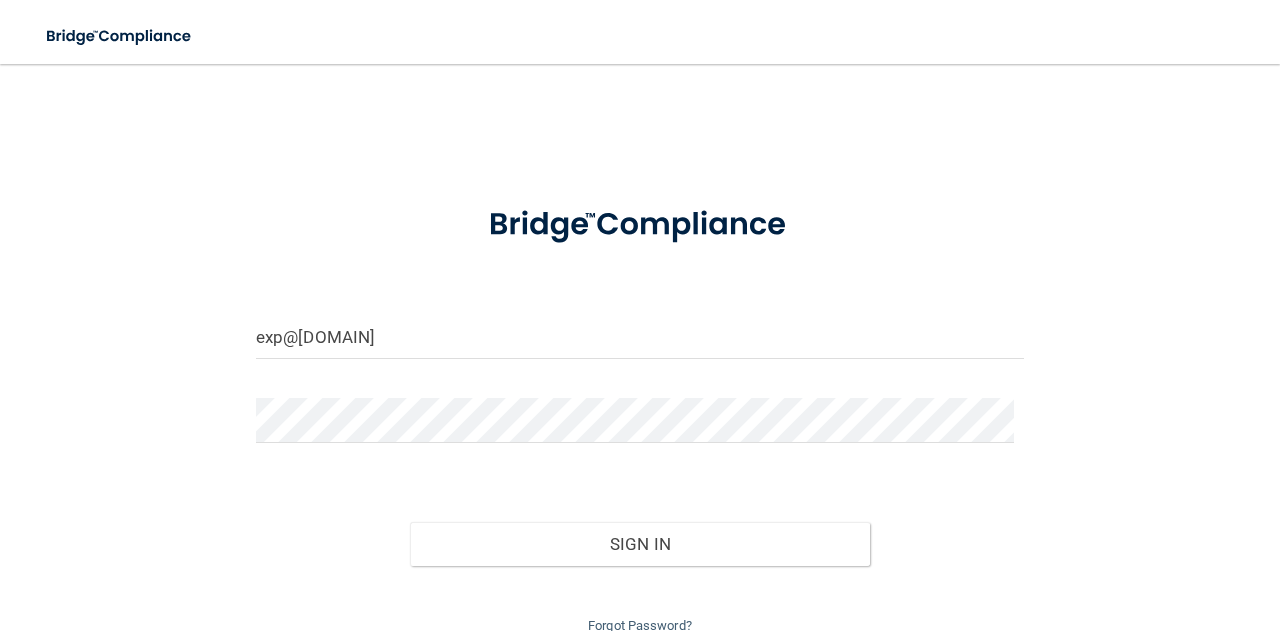 scroll, scrollTop: 0, scrollLeft: 0, axis: both 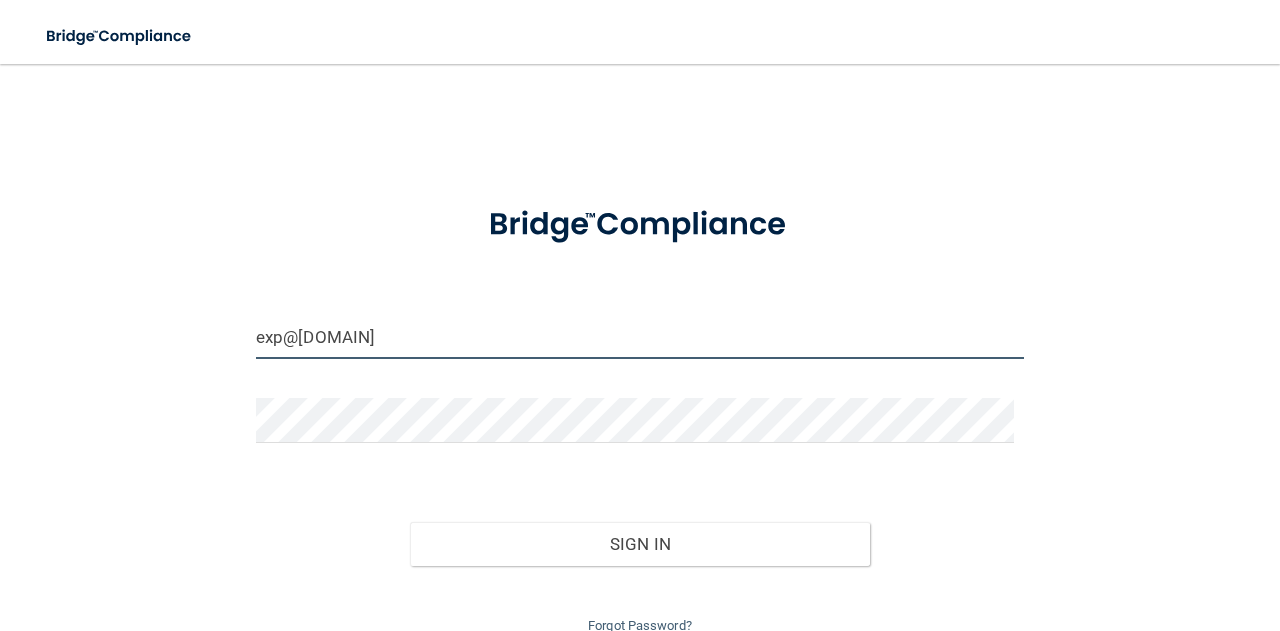 click on "exp@[DOMAIN]" at bounding box center (640, 336) 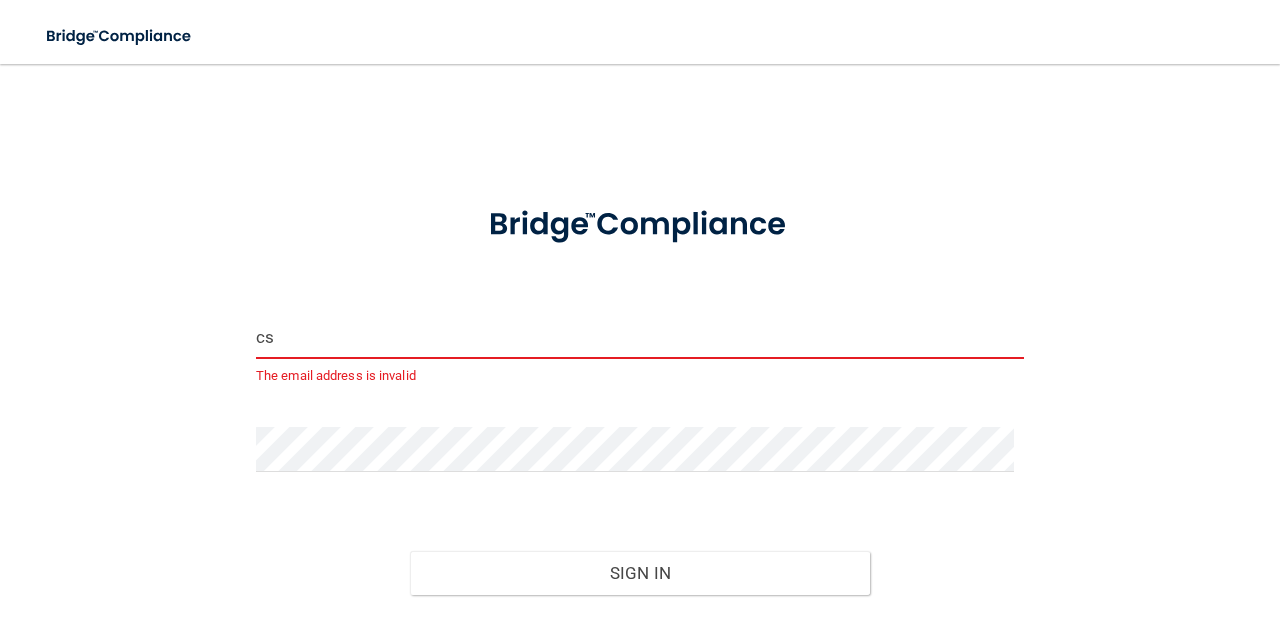 type on "csmn@[DOMAIN]" 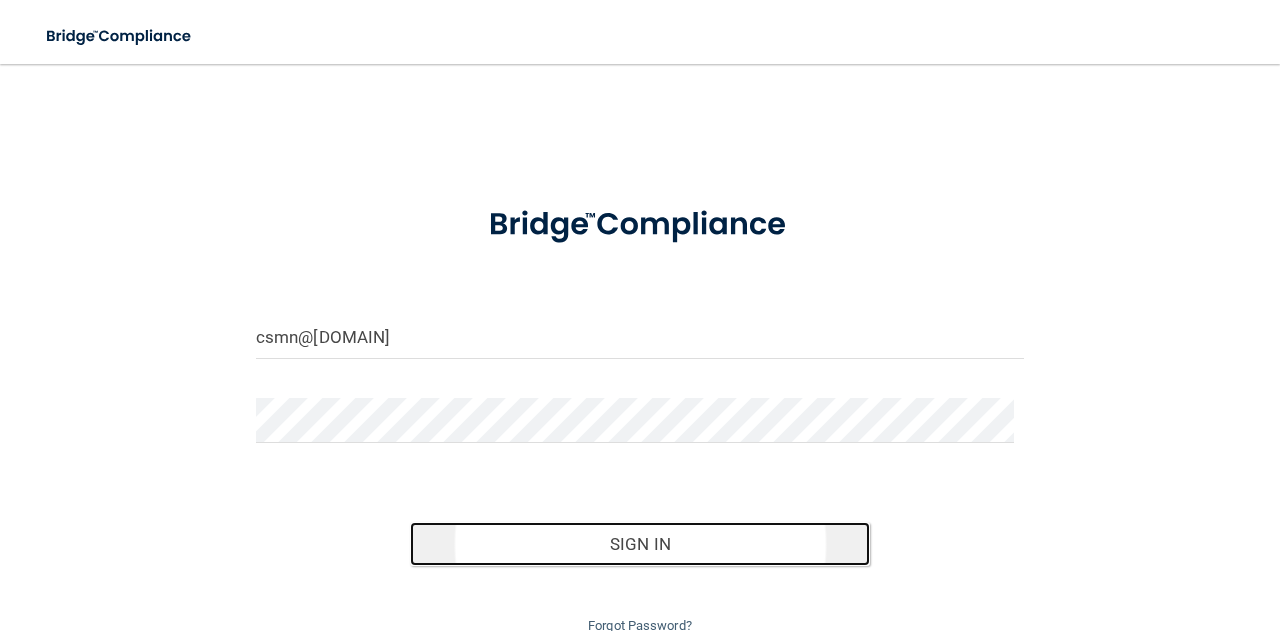 click on "Sign In" at bounding box center [640, 544] 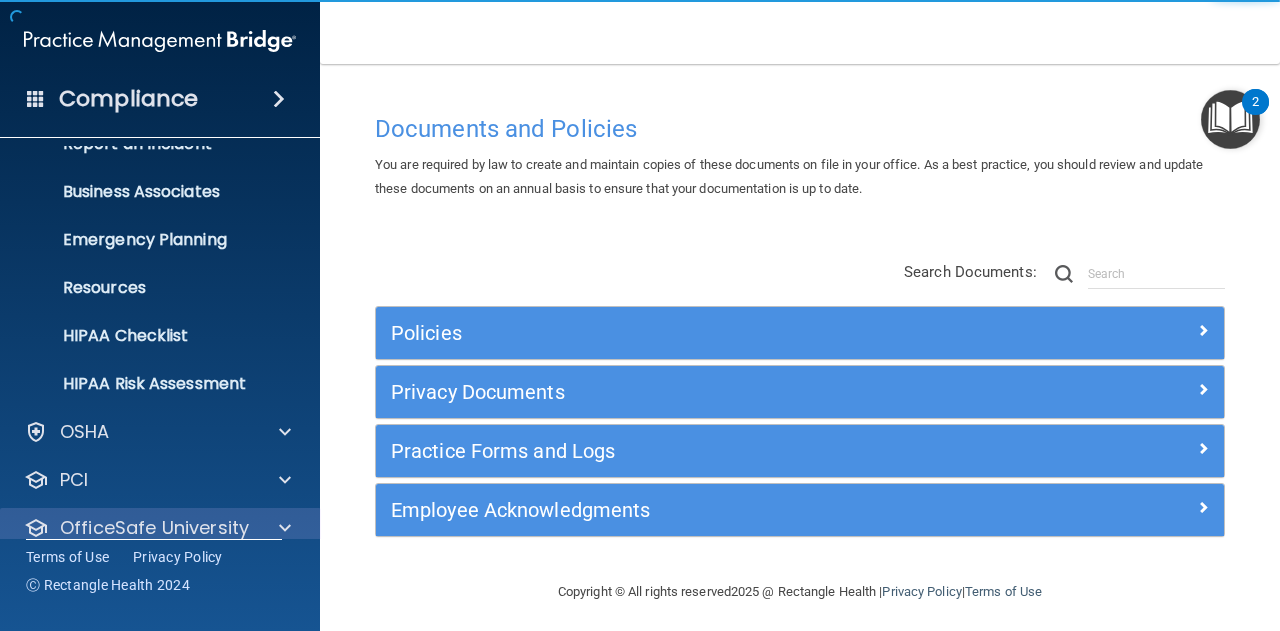 scroll, scrollTop: 198, scrollLeft: 0, axis: vertical 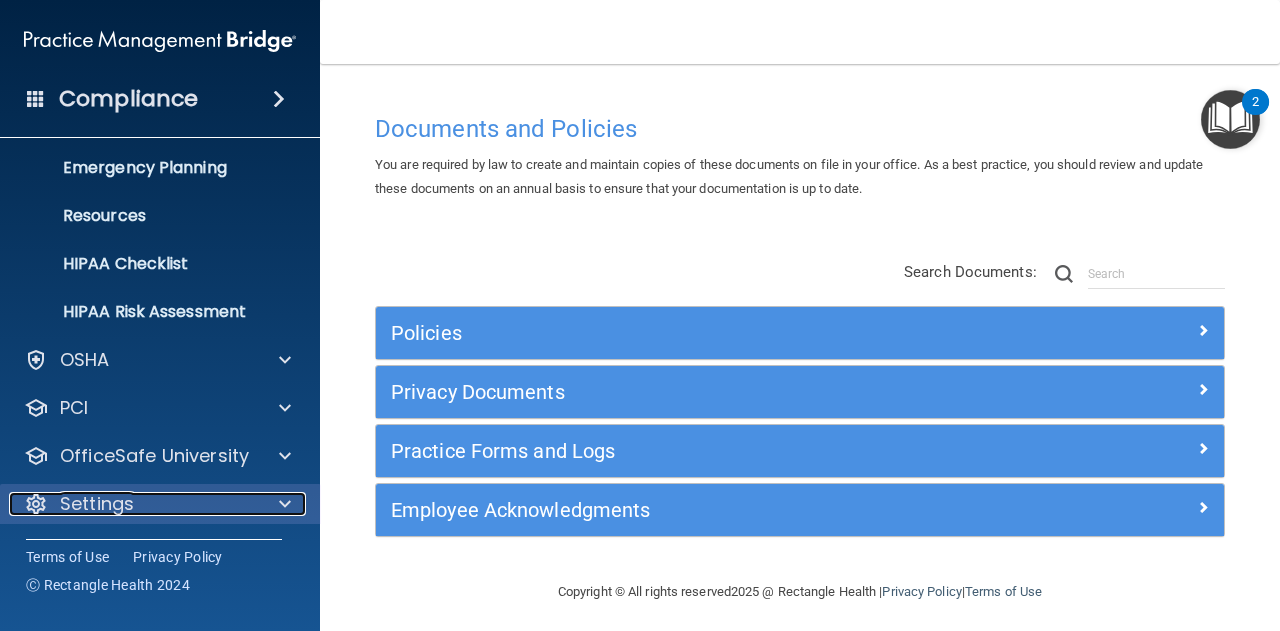click at bounding box center [282, 504] 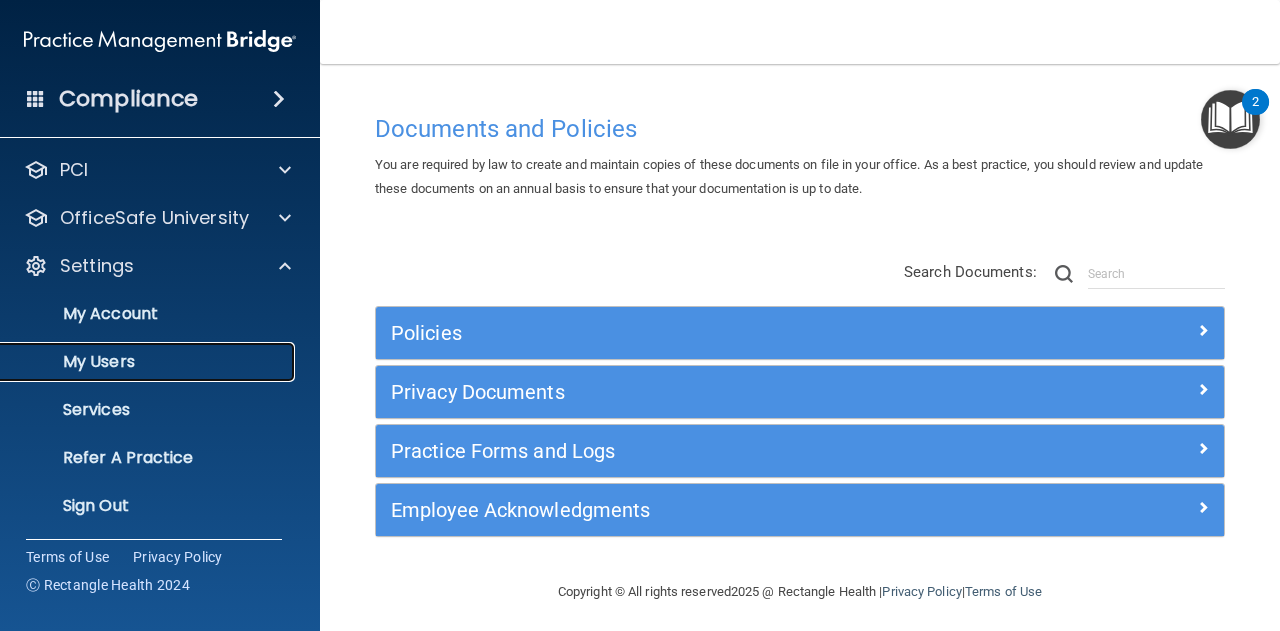 click on "My Users" at bounding box center [149, 362] 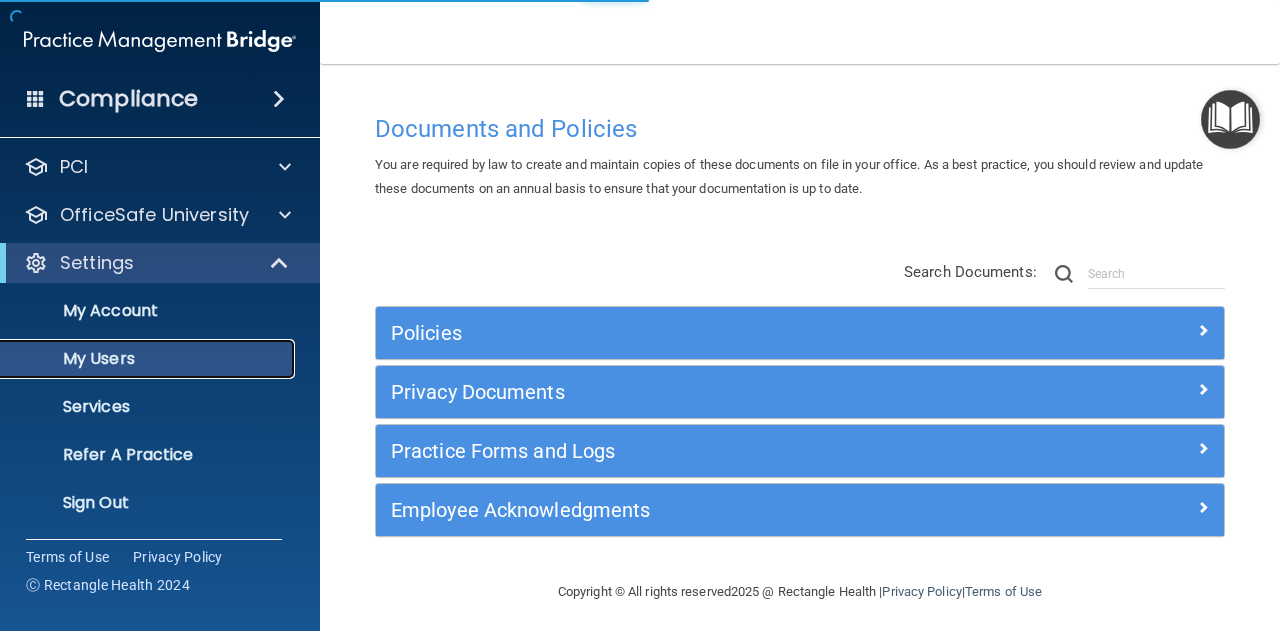 scroll, scrollTop: 99, scrollLeft: 0, axis: vertical 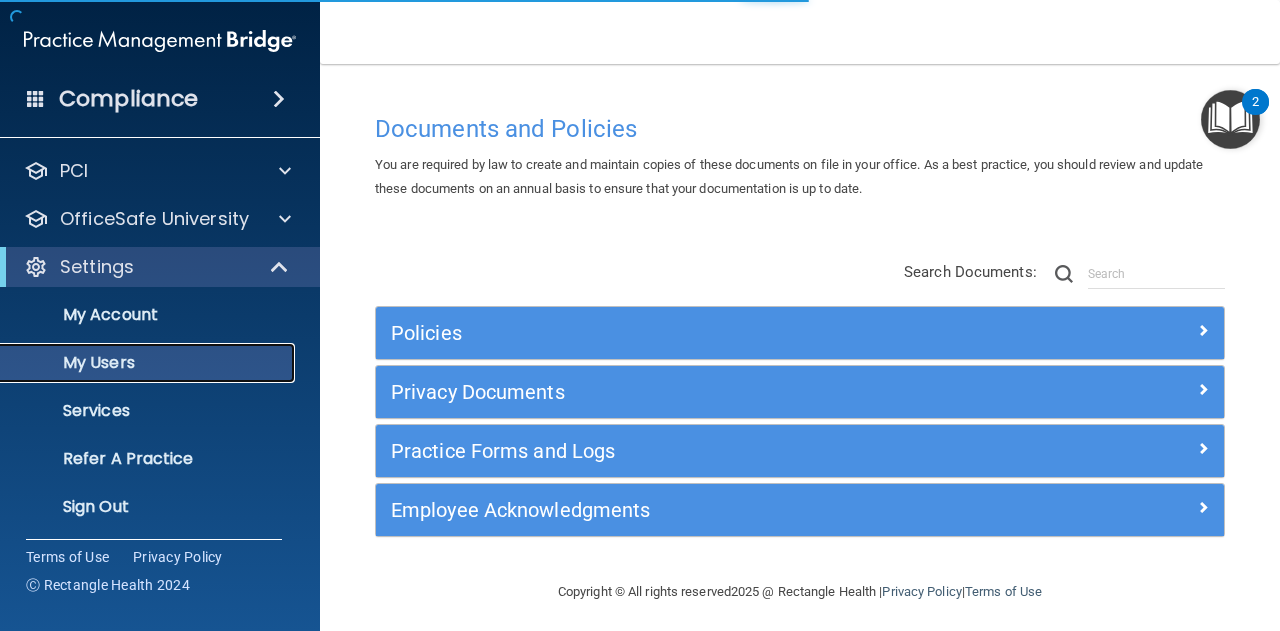 select on "20" 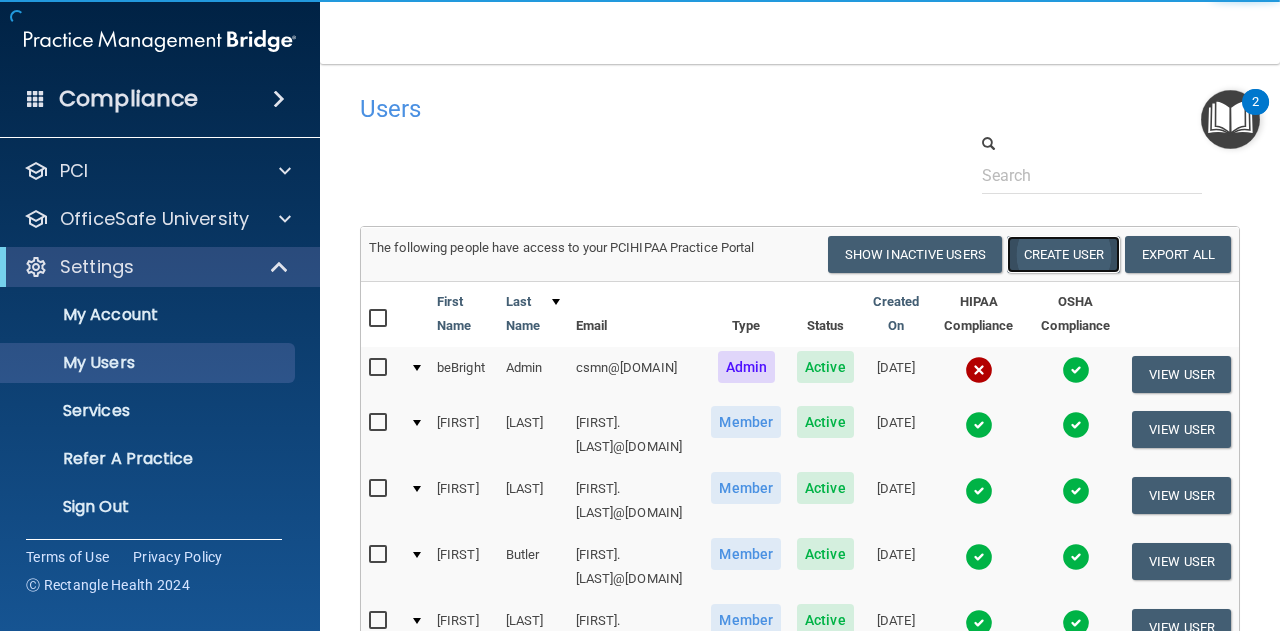click on "Create User" at bounding box center [1063, 254] 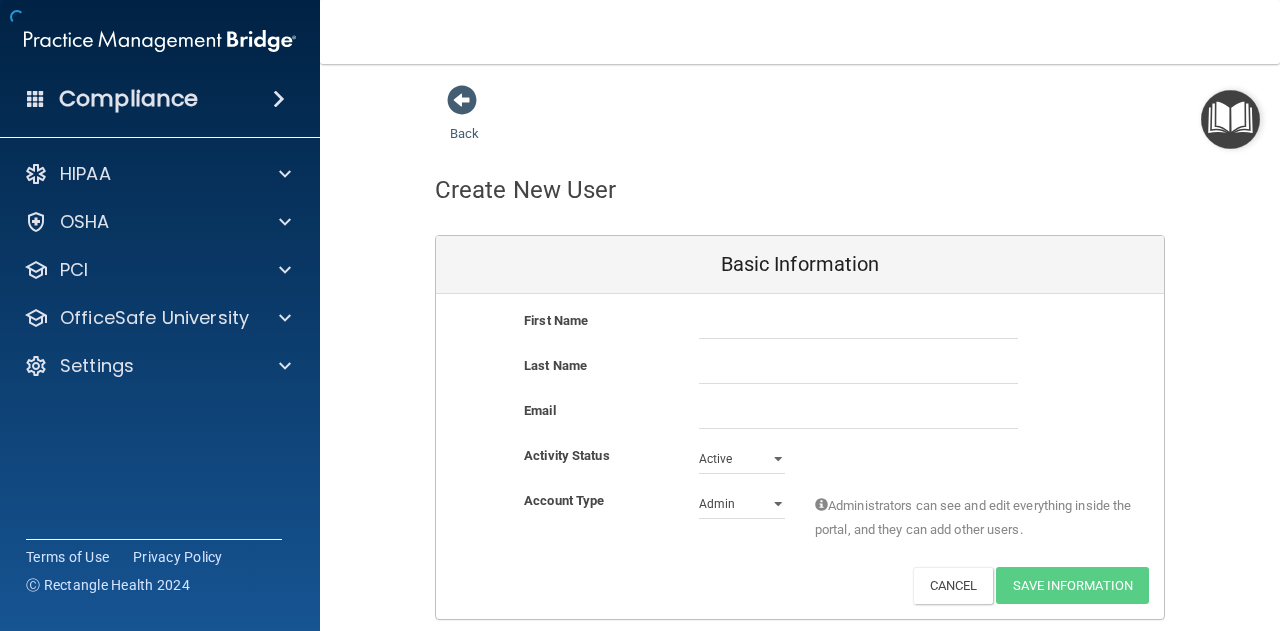 scroll, scrollTop: 0, scrollLeft: 0, axis: both 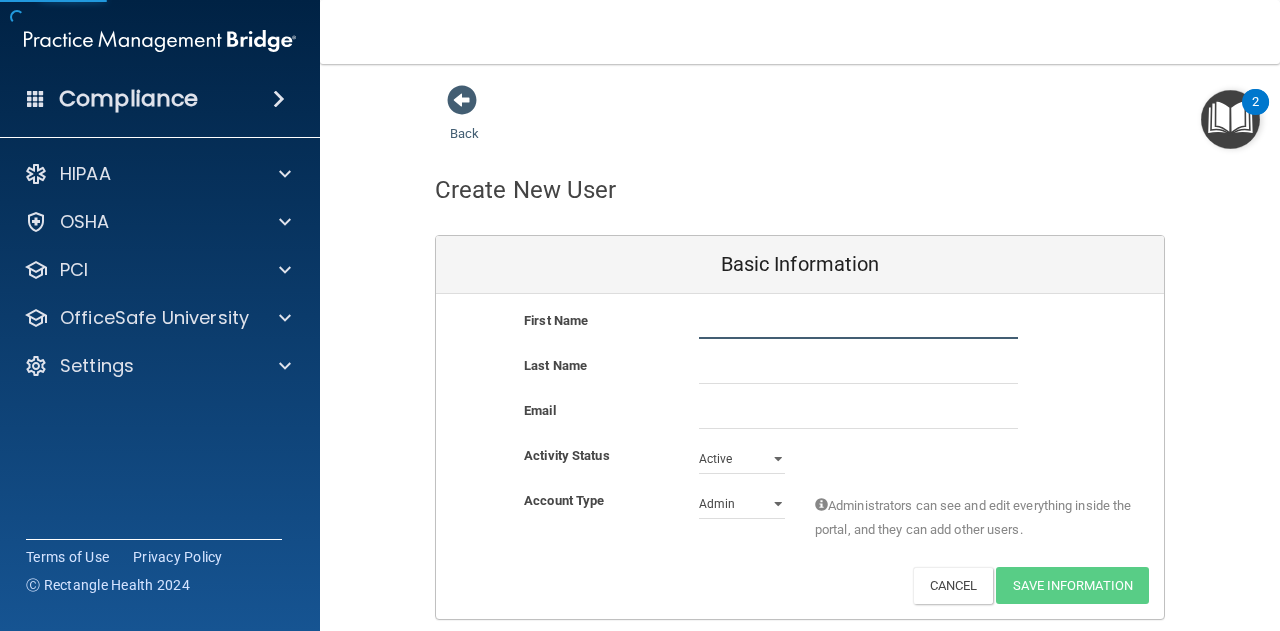 click at bounding box center (858, 324) 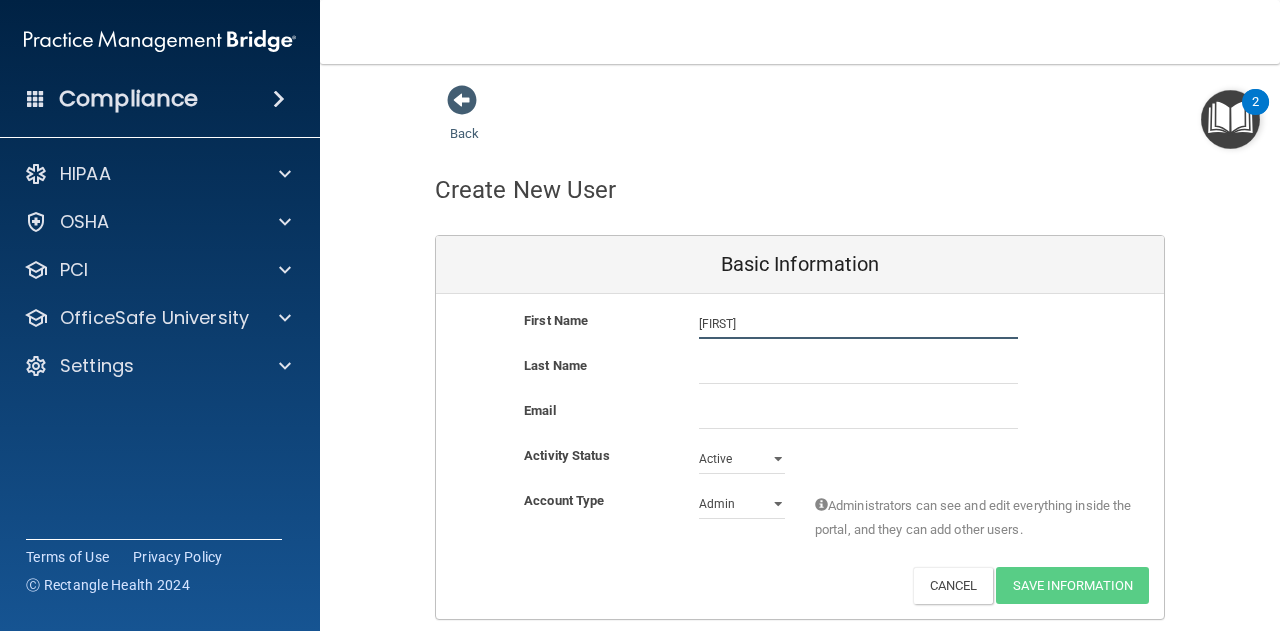 type on "[FIRST]" 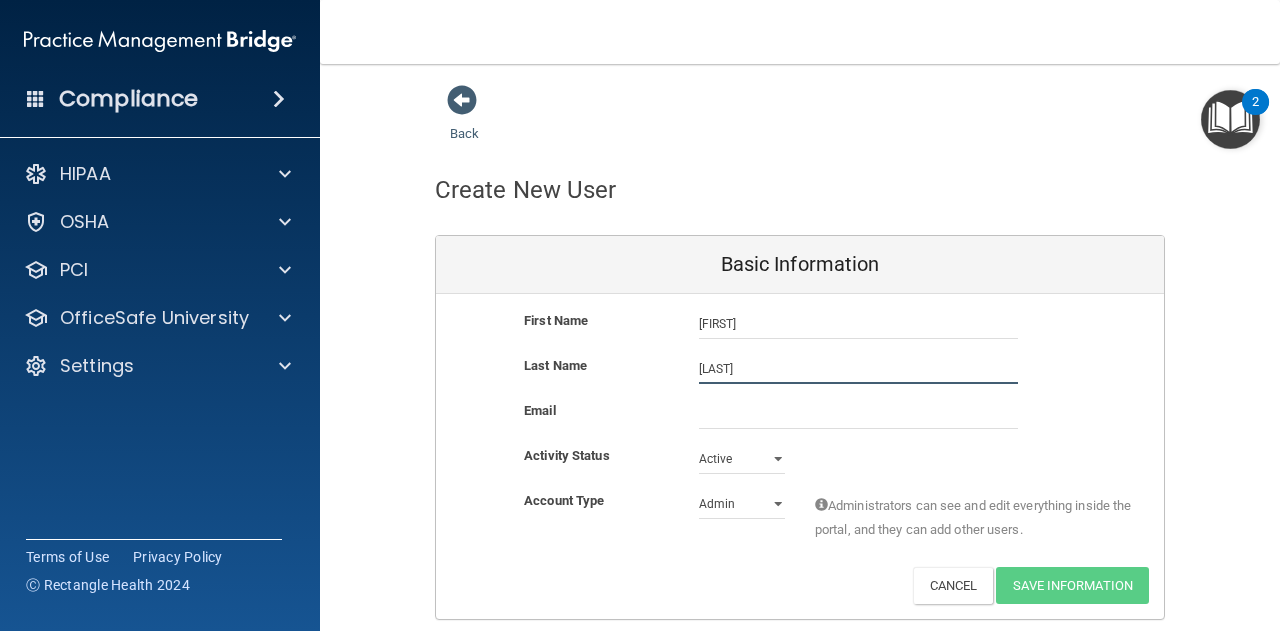 type on "[LAST]" 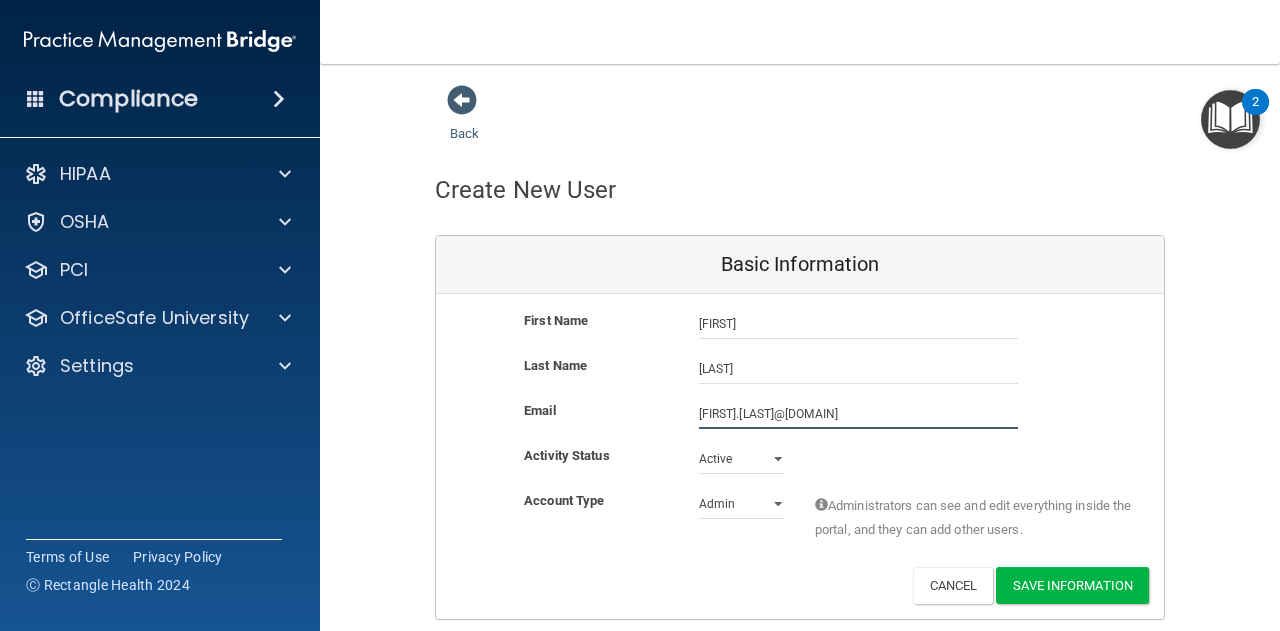 type on "[FIRST].[LAST]@[DOMAIN]" 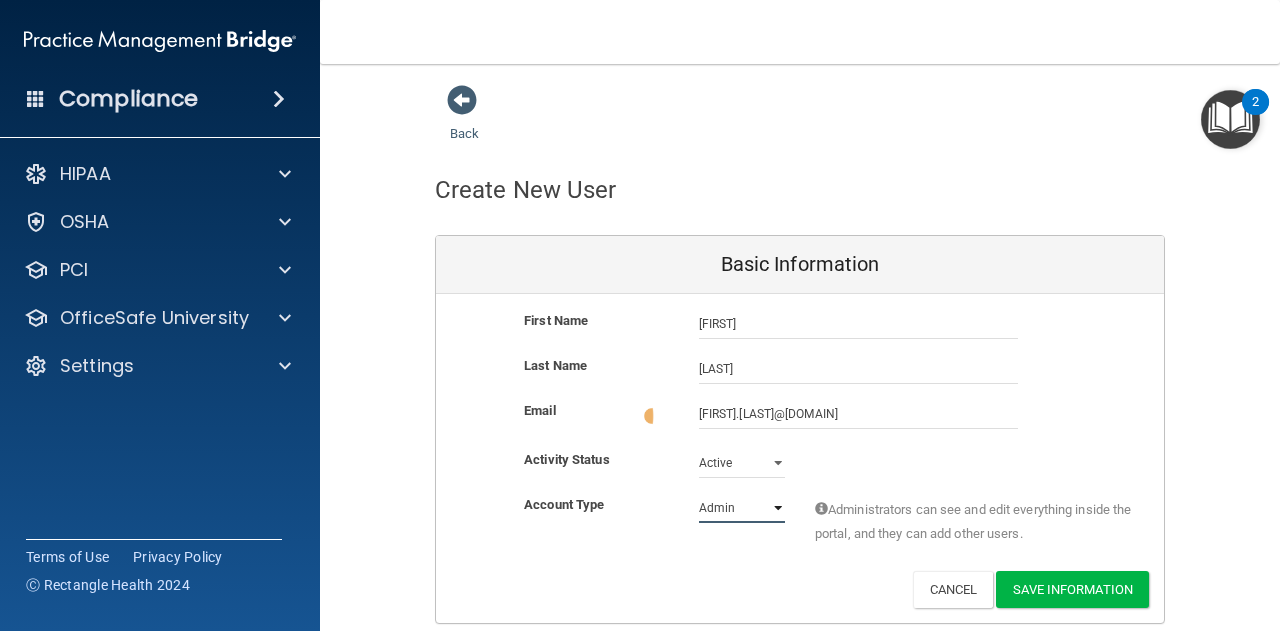 click on "Admin  Member" at bounding box center (742, 508) 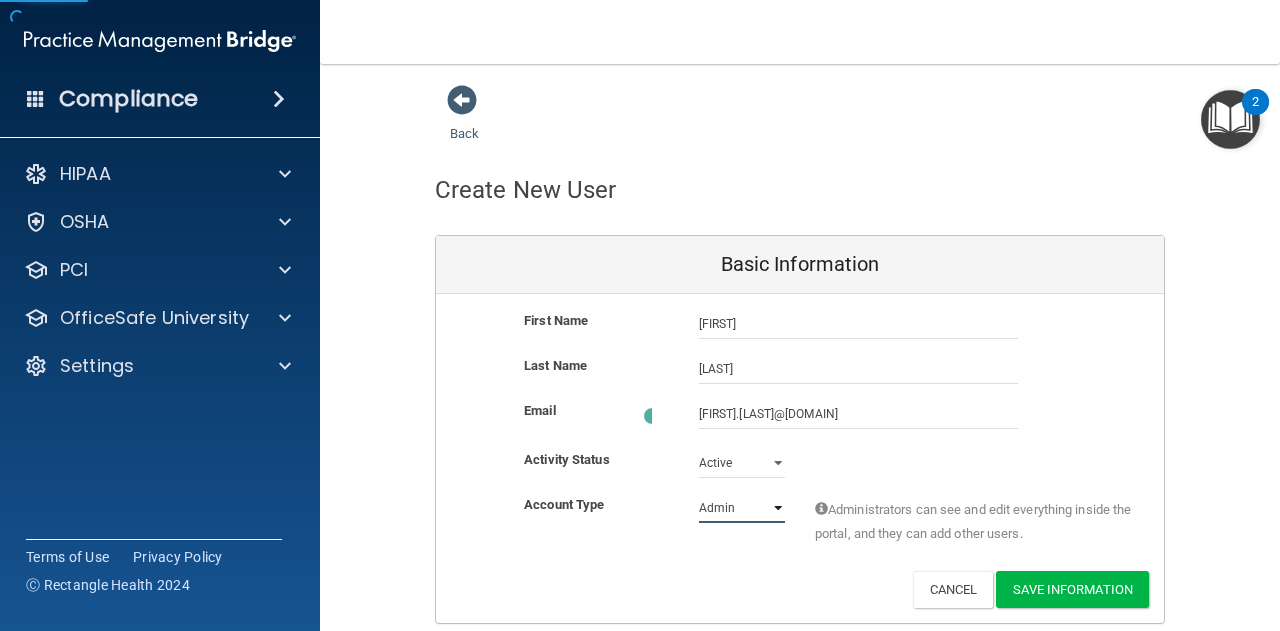 select on "practice_member" 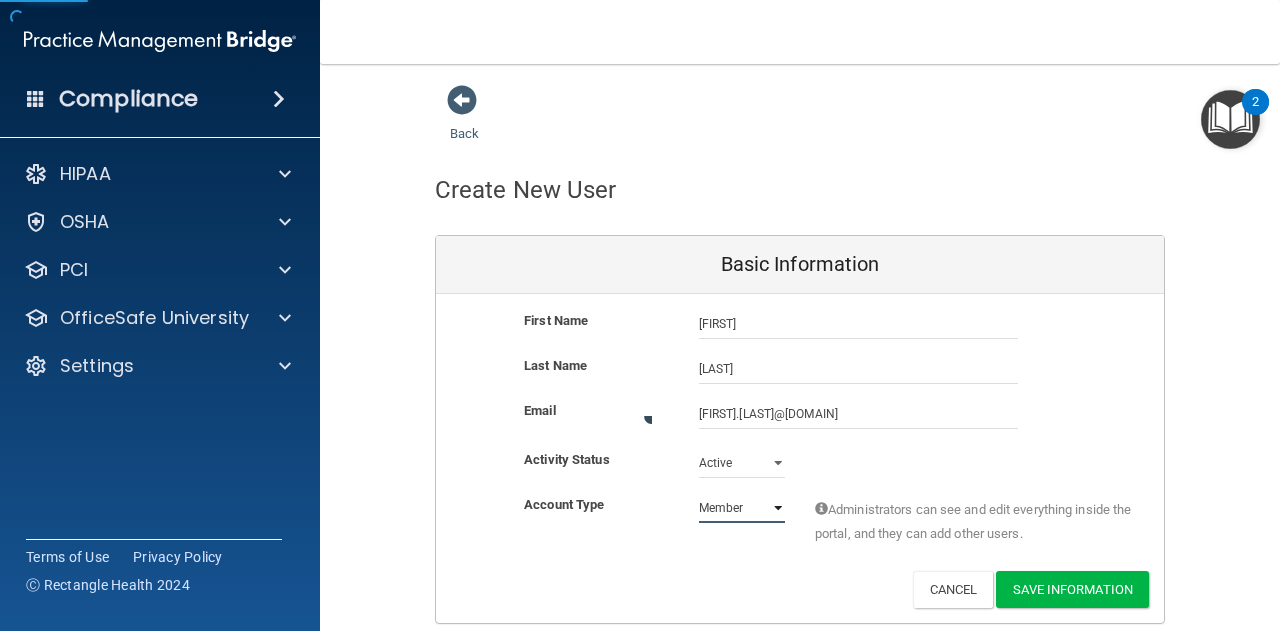 click on "Admin  Member" at bounding box center [742, 508] 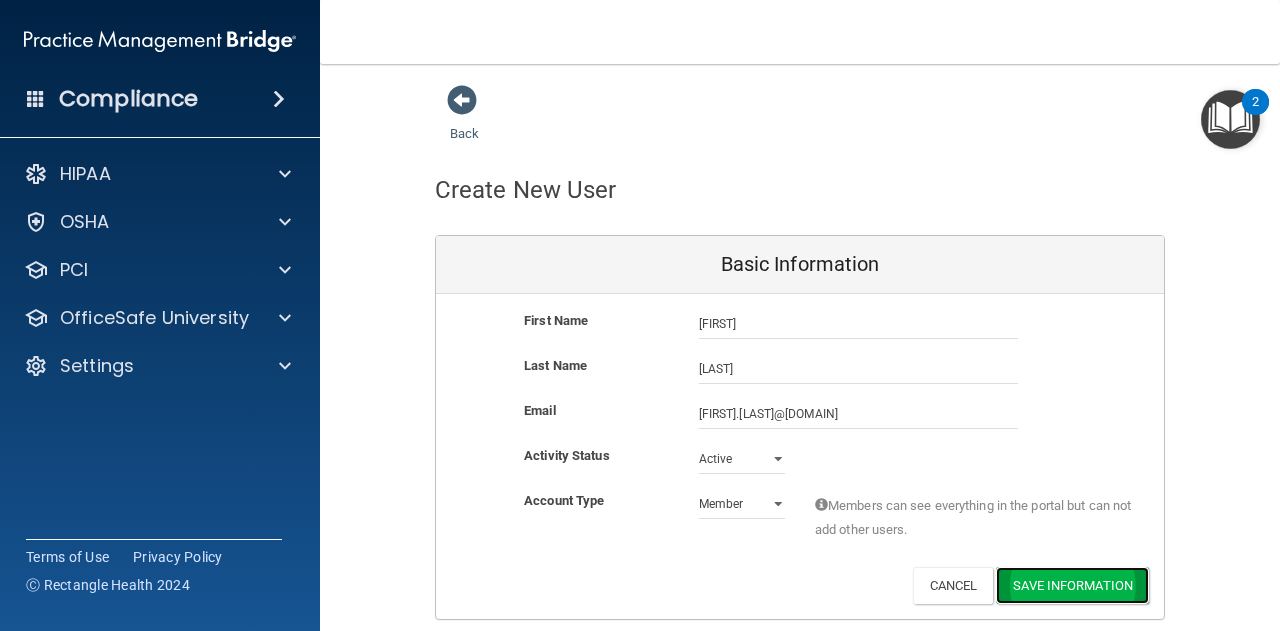 click on "Save Information" at bounding box center [1072, 585] 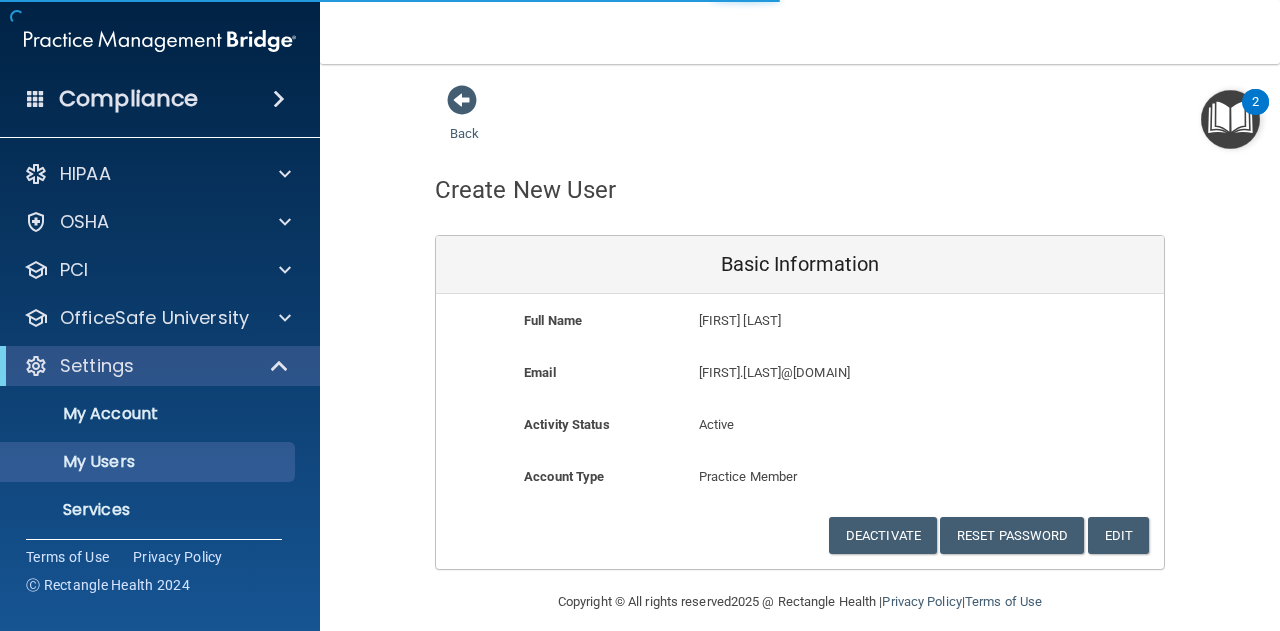 select on "20" 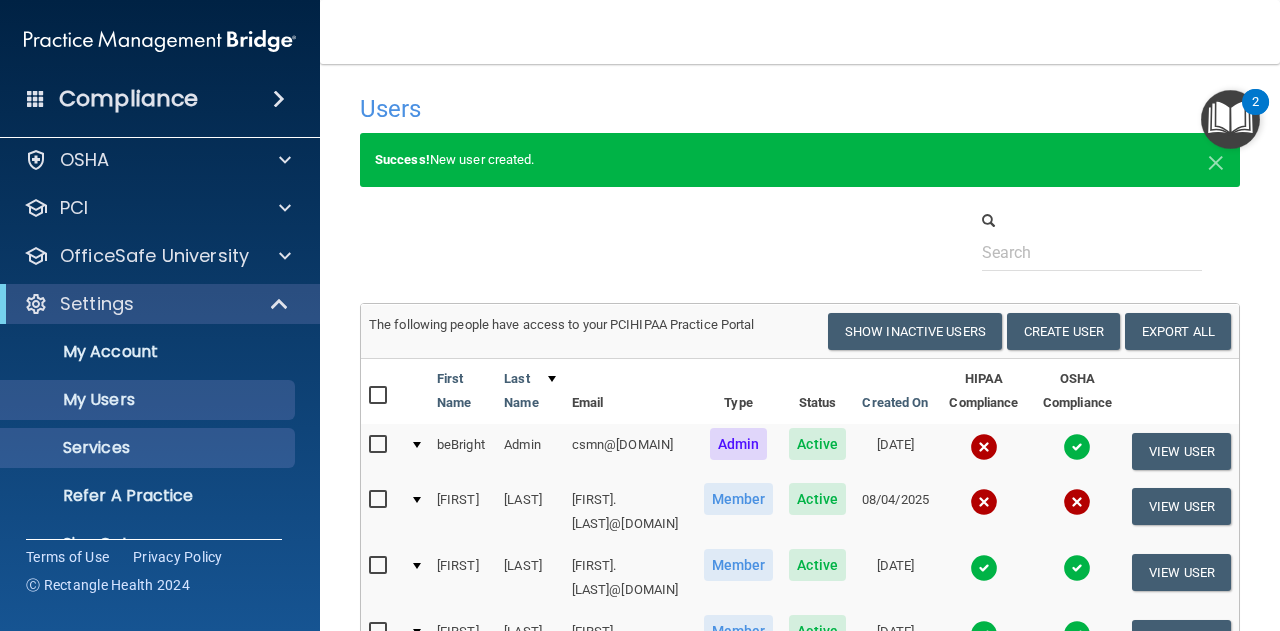 scroll, scrollTop: 102, scrollLeft: 0, axis: vertical 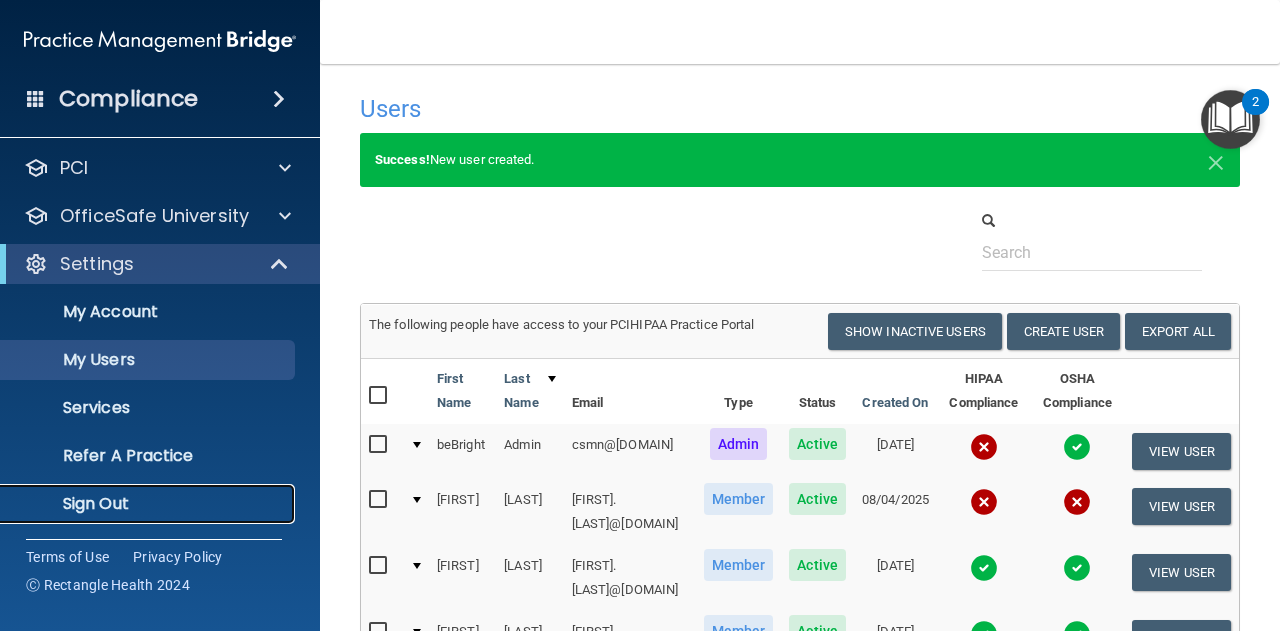 click on "Sign Out" at bounding box center (149, 504) 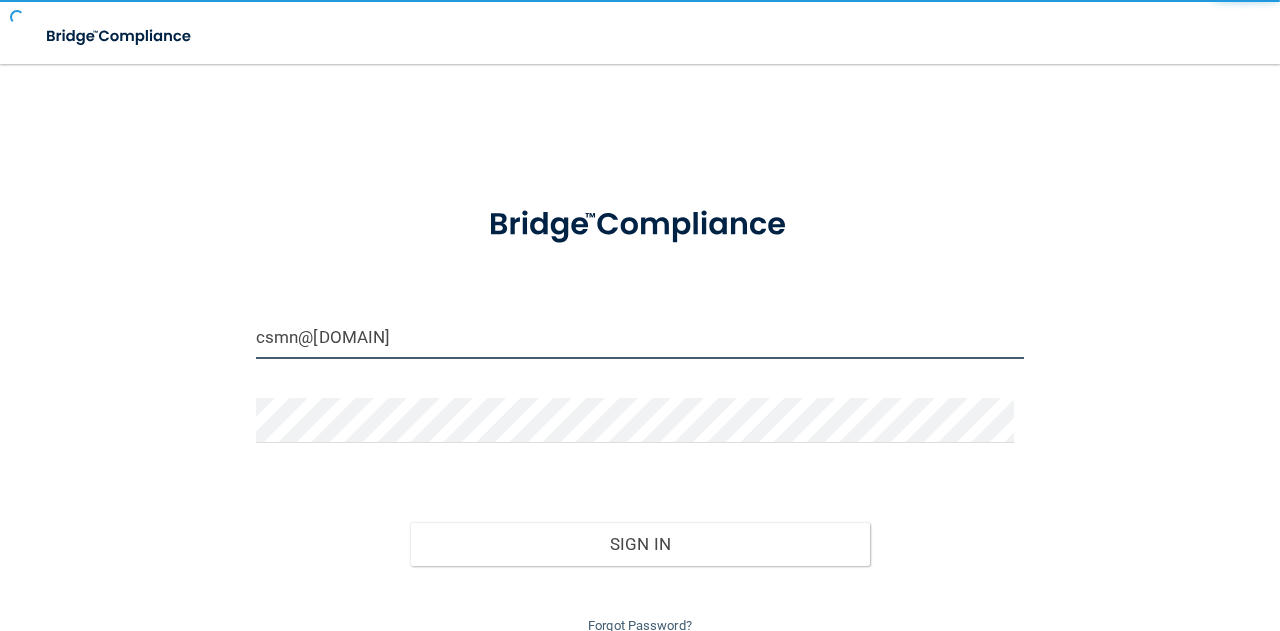 click on "csmn@[DOMAIN]" at bounding box center [640, 336] 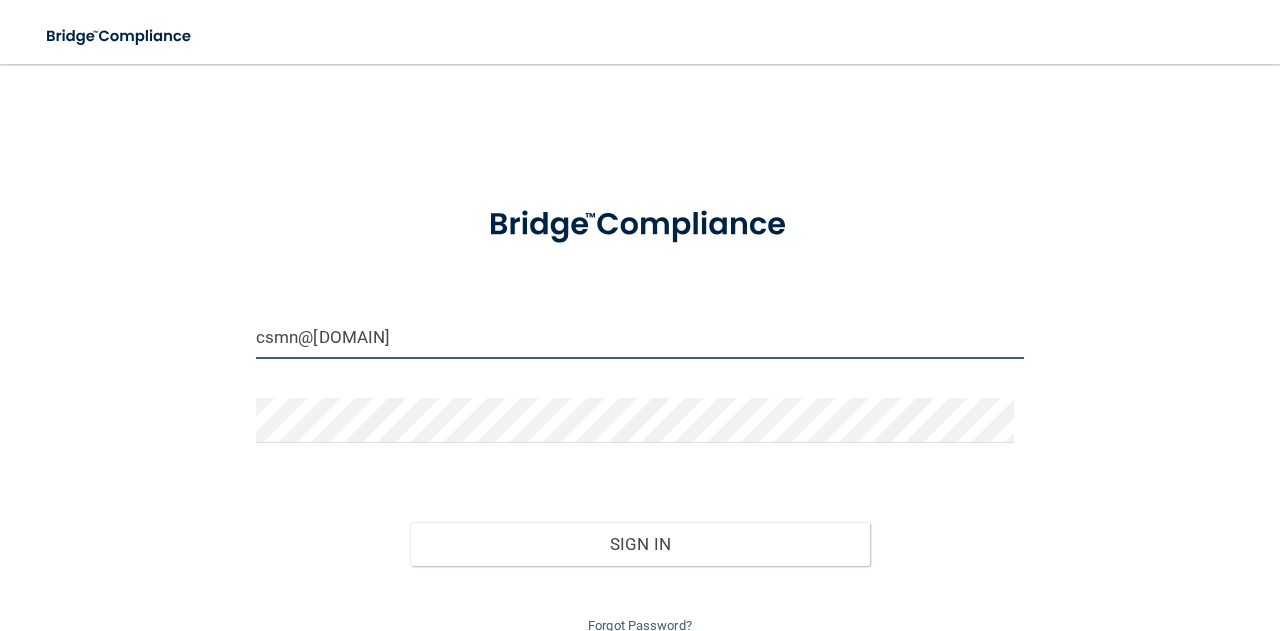 click on "csmn@[DOMAIN]" at bounding box center [640, 336] 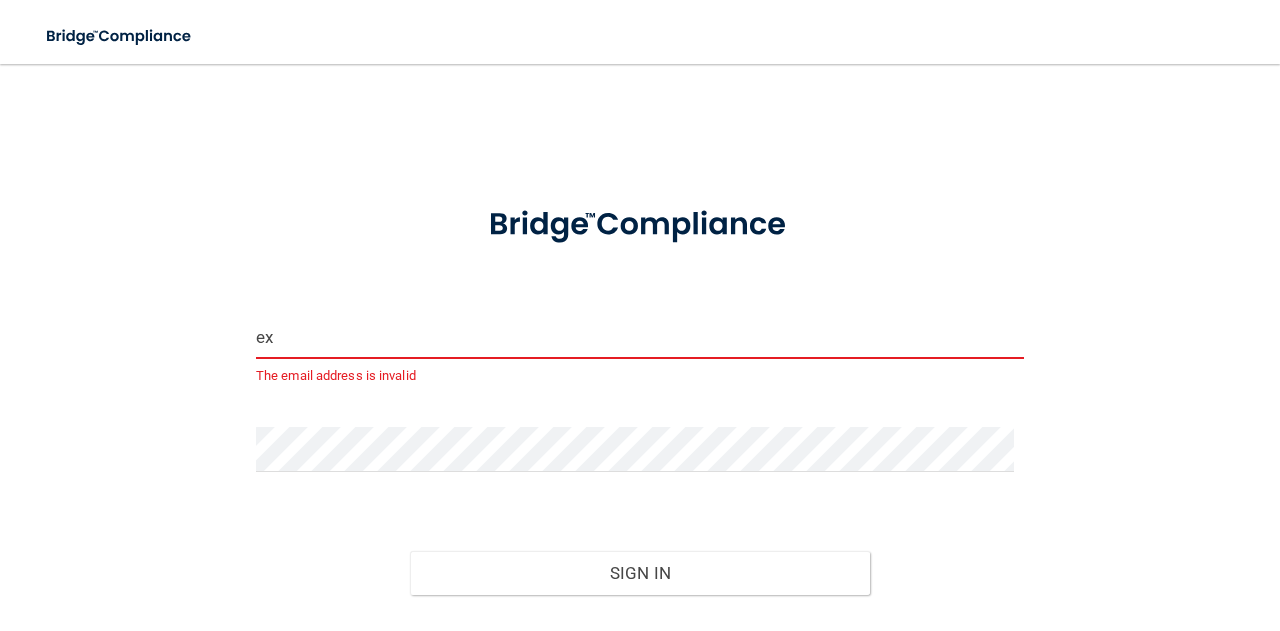 type on "exp@[DOMAIN]" 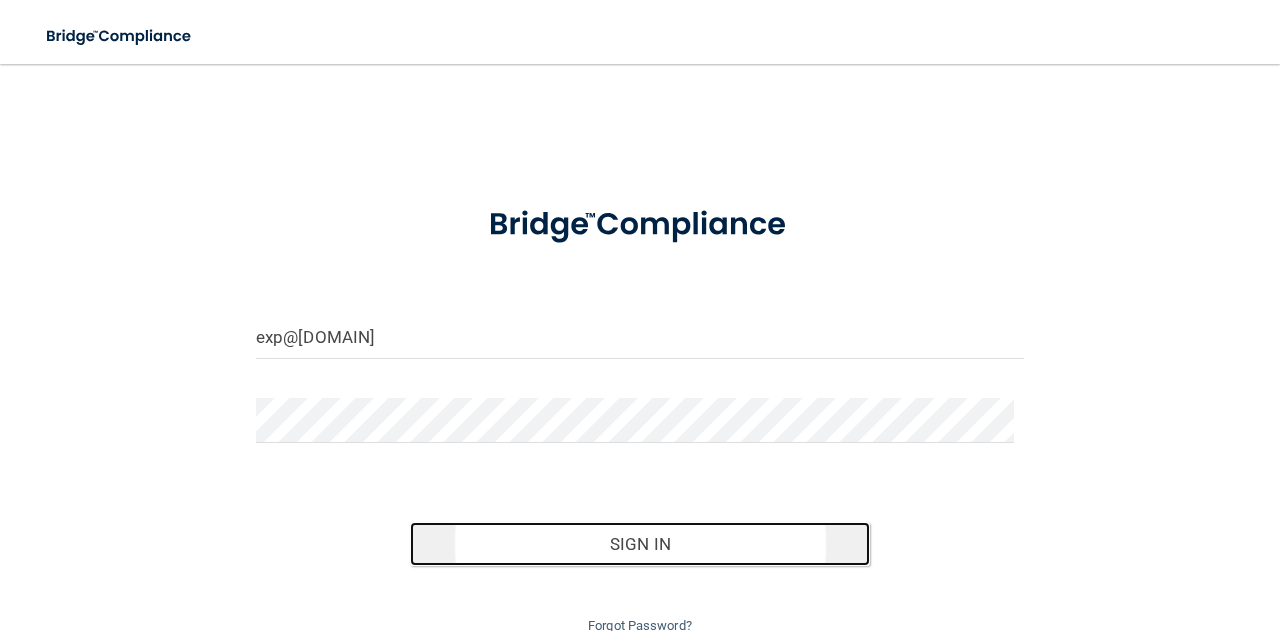 click on "Sign In" at bounding box center (640, 544) 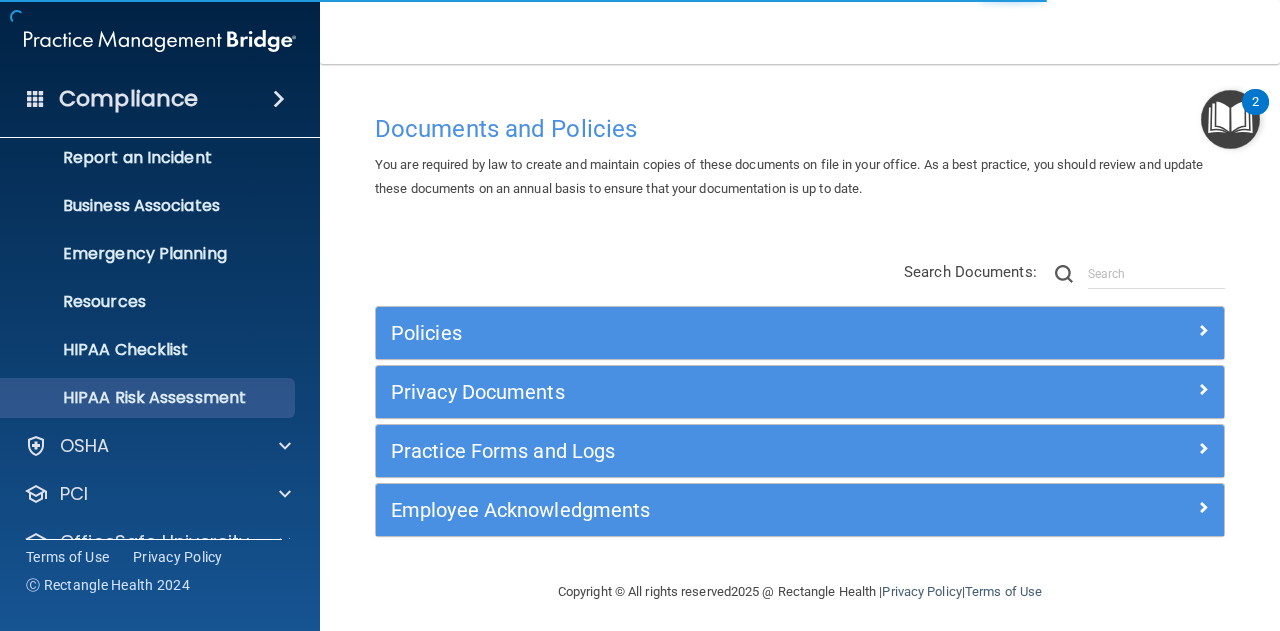 scroll, scrollTop: 198, scrollLeft: 0, axis: vertical 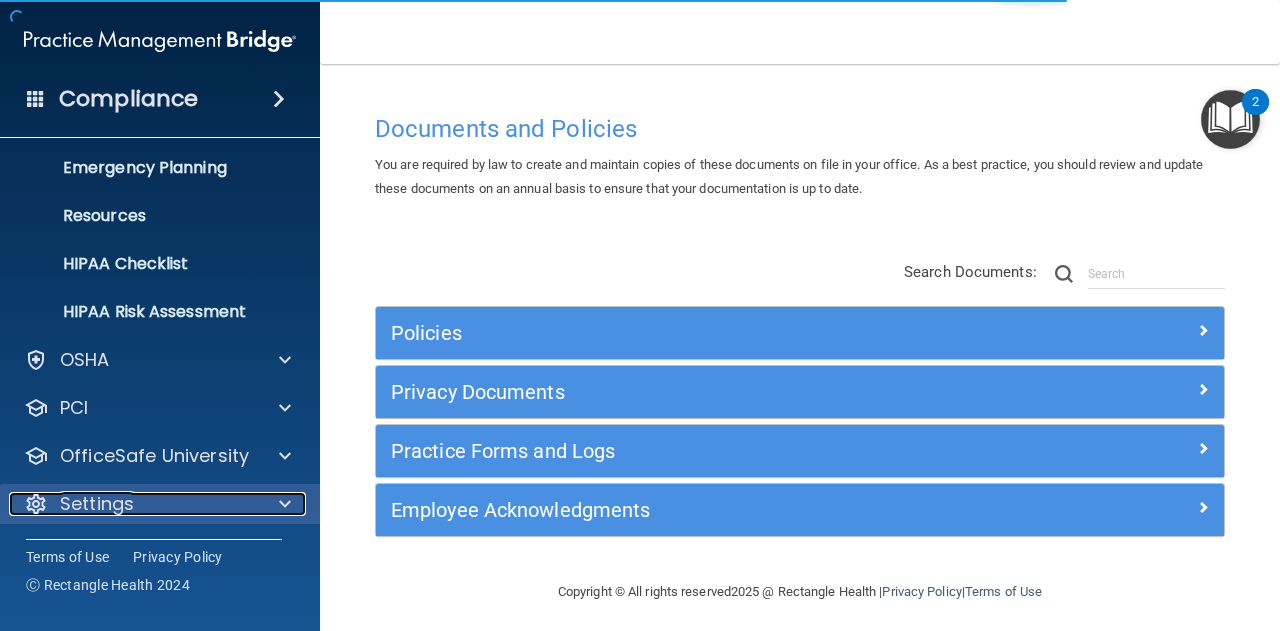 click at bounding box center (282, 504) 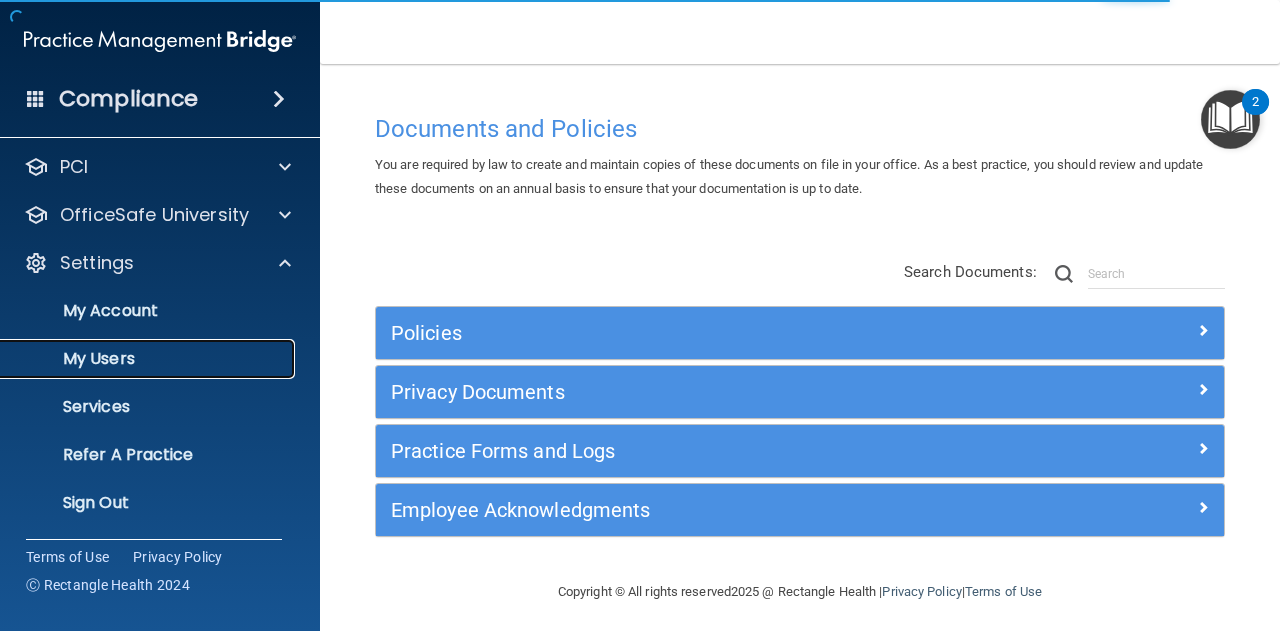 click on "My Users" at bounding box center (149, 359) 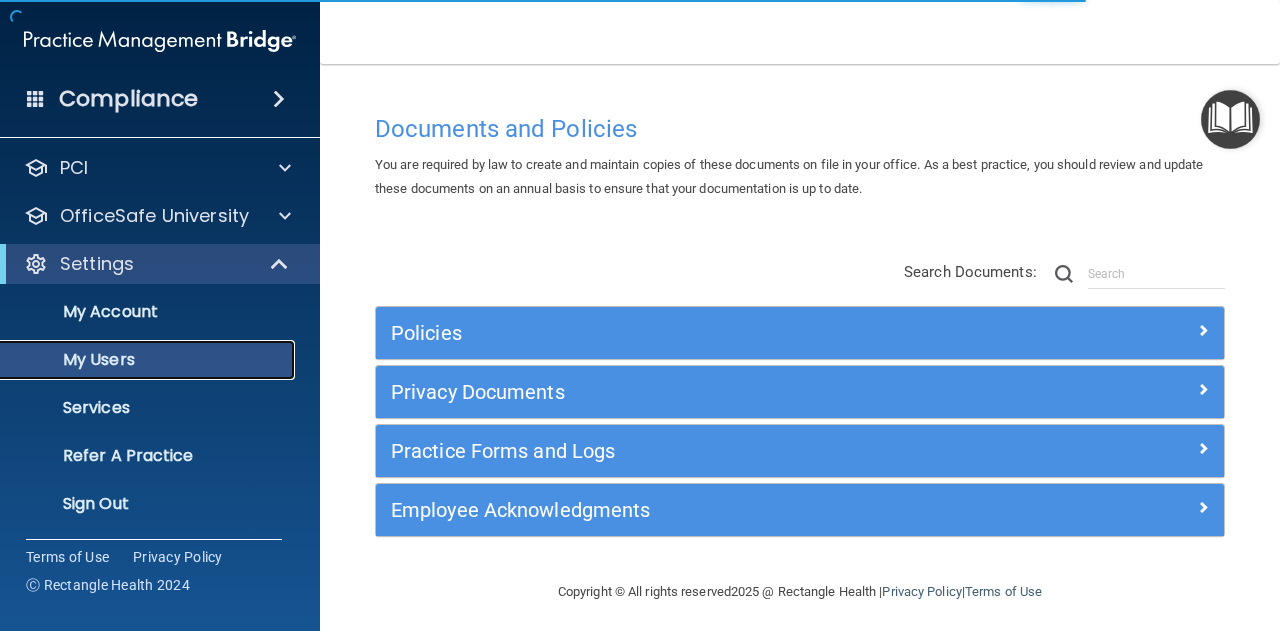scroll, scrollTop: 102, scrollLeft: 0, axis: vertical 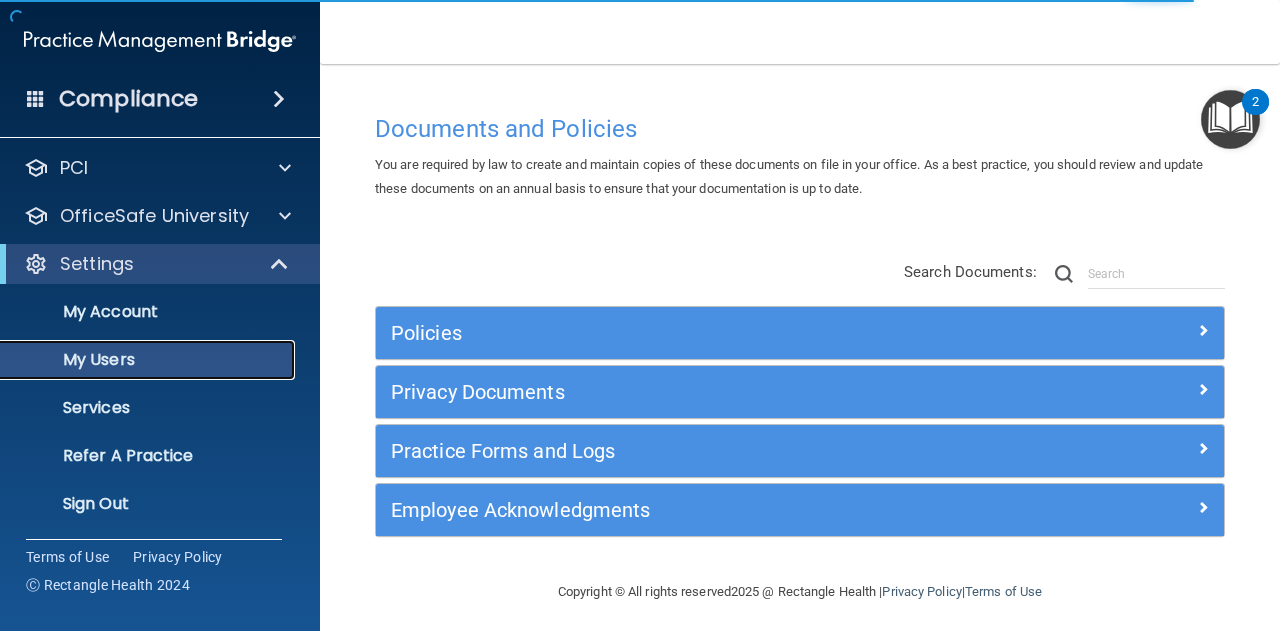 select on "20" 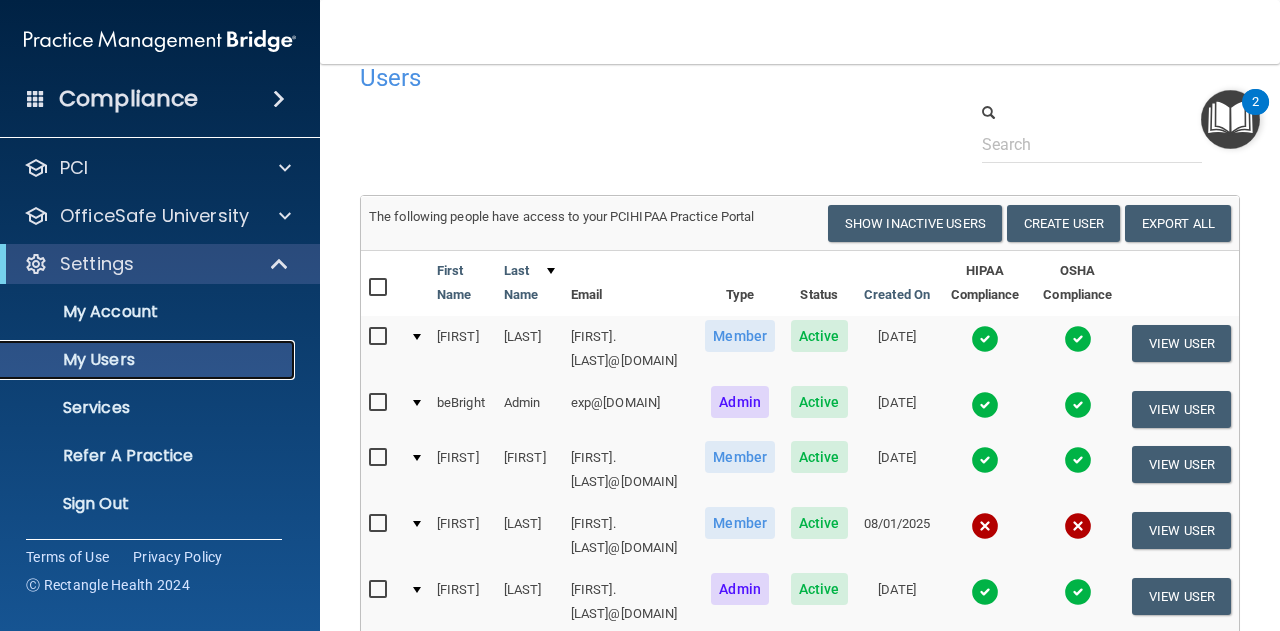 scroll, scrollTop: 0, scrollLeft: 0, axis: both 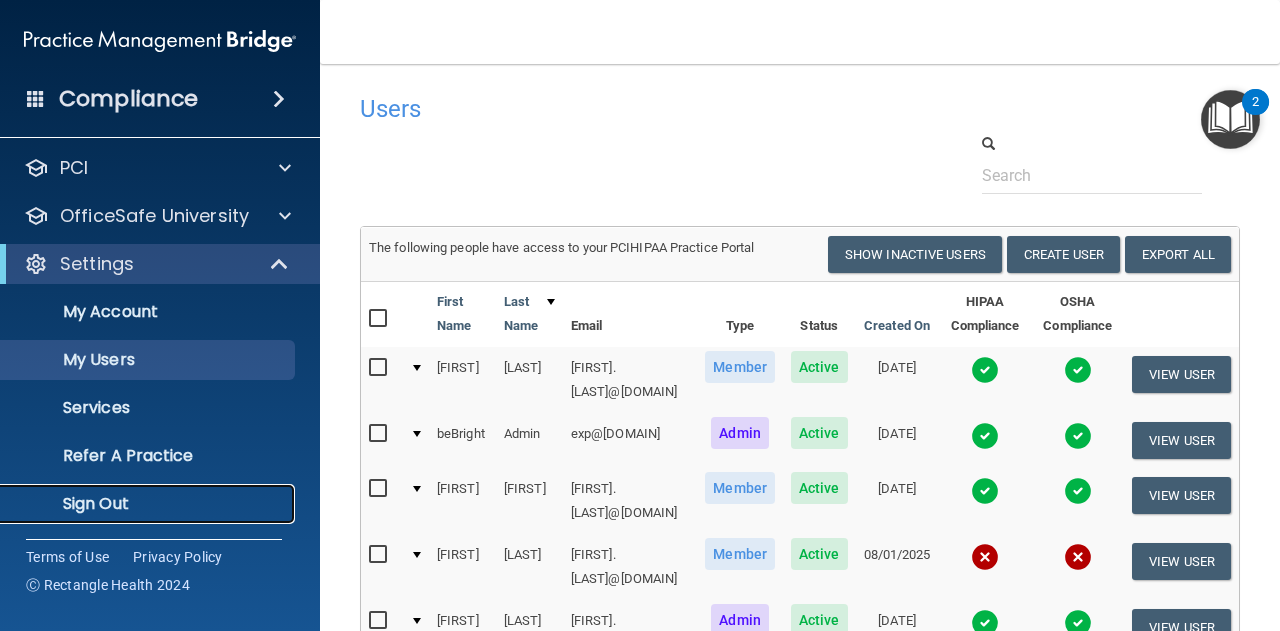 click on "Sign Out" at bounding box center (149, 504) 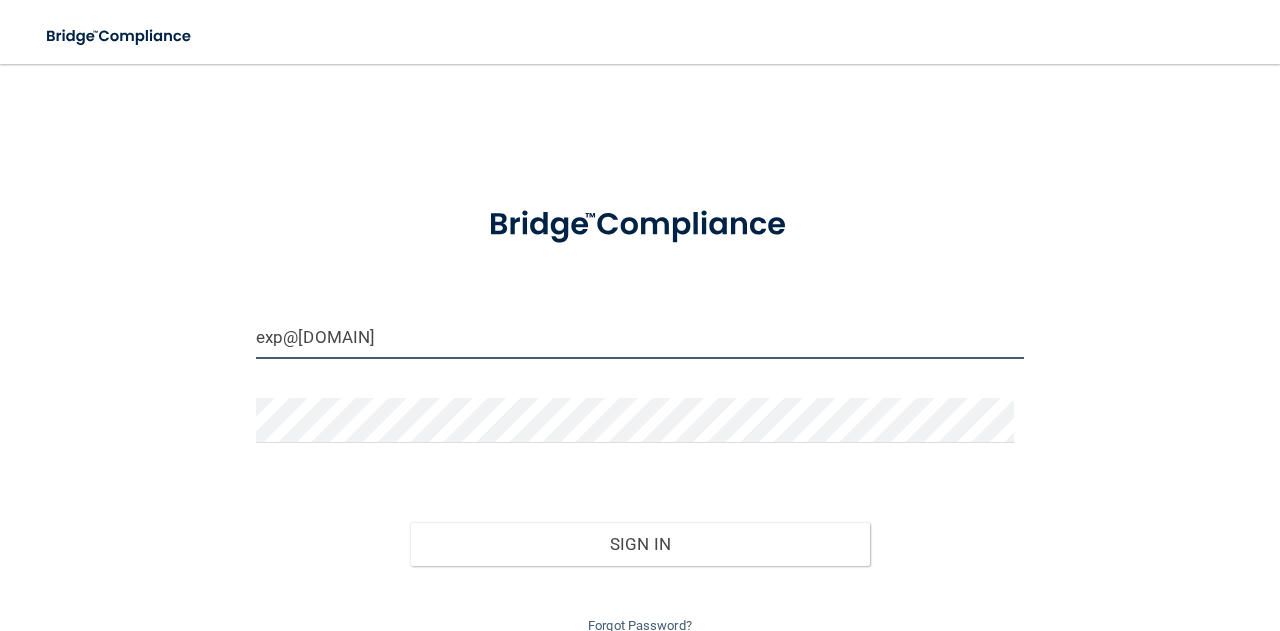 click on "exp@[DOMAIN]" at bounding box center (640, 336) 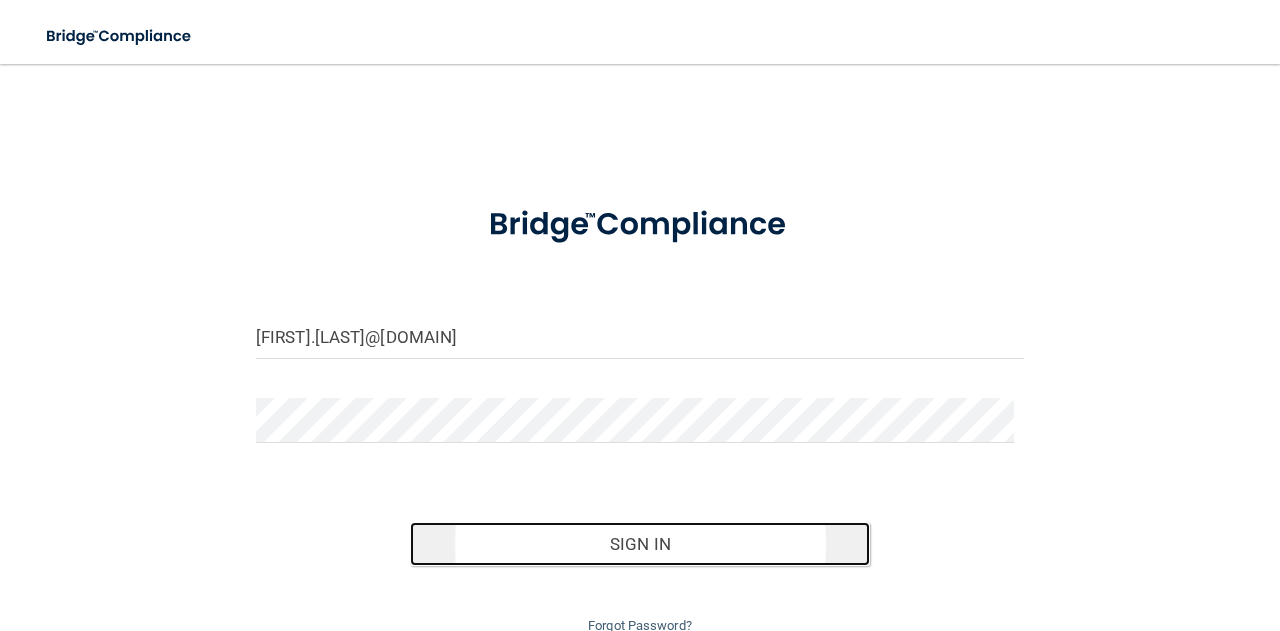 click on "Sign In" at bounding box center (640, 544) 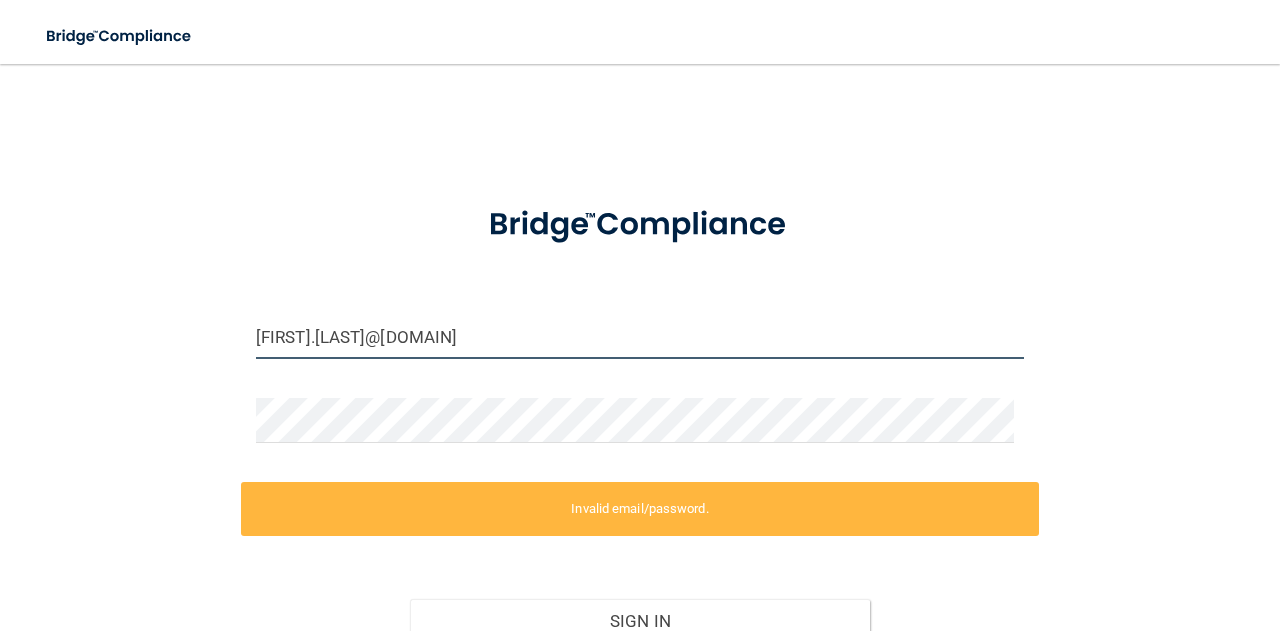 click on "[FIRST].[LAST]@[DOMAIN]" at bounding box center [640, 336] 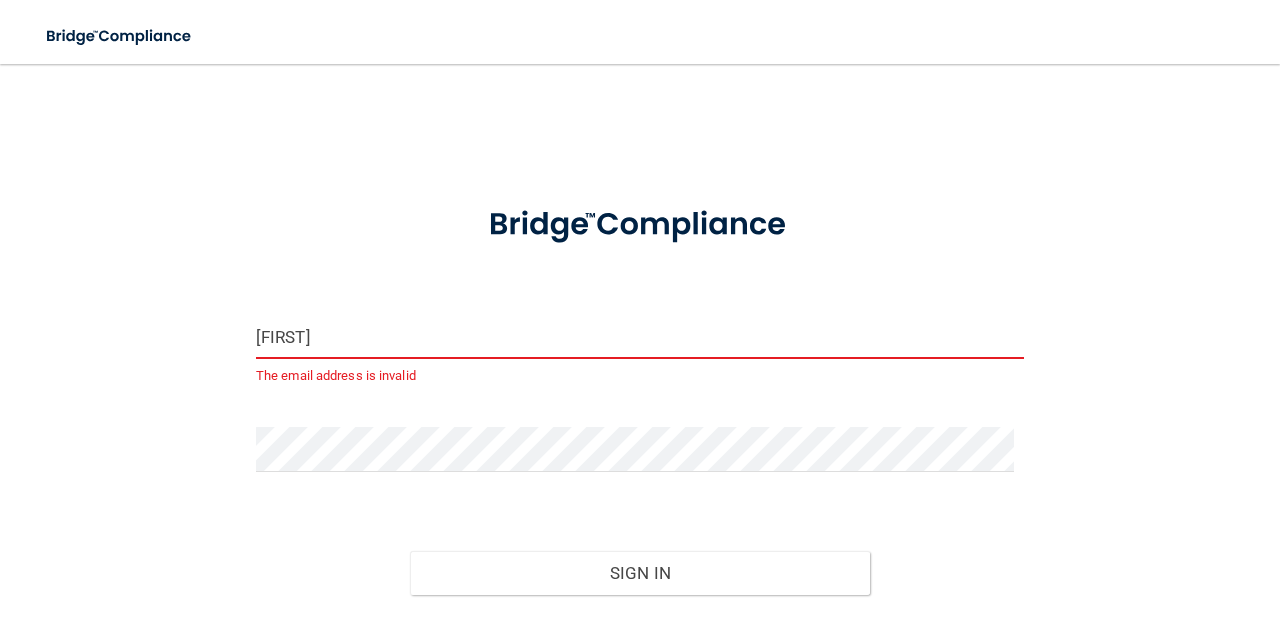 type on "timberlane@[DOMAIN]" 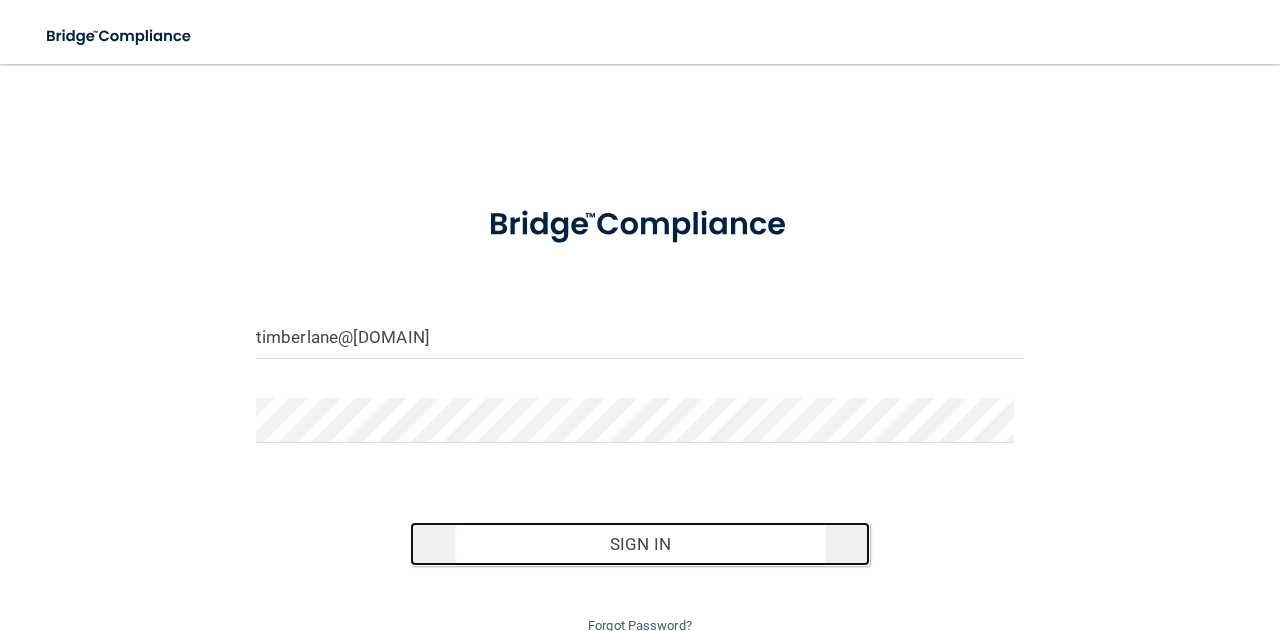 click on "Sign In" at bounding box center (640, 544) 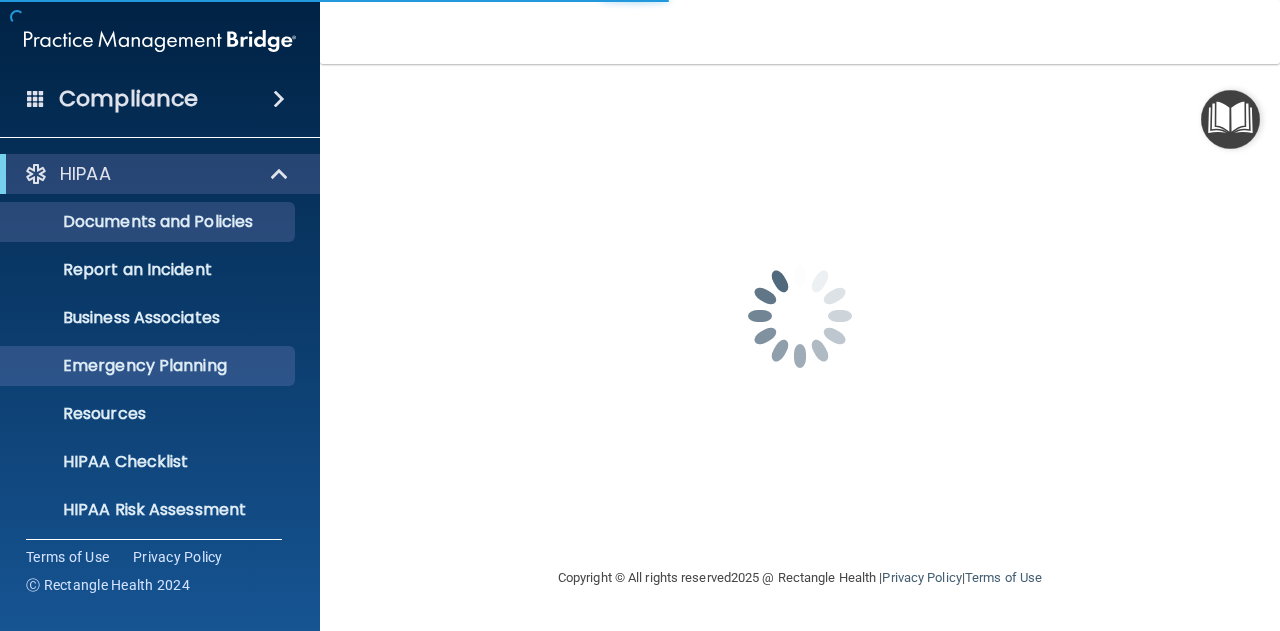 scroll, scrollTop: 198, scrollLeft: 0, axis: vertical 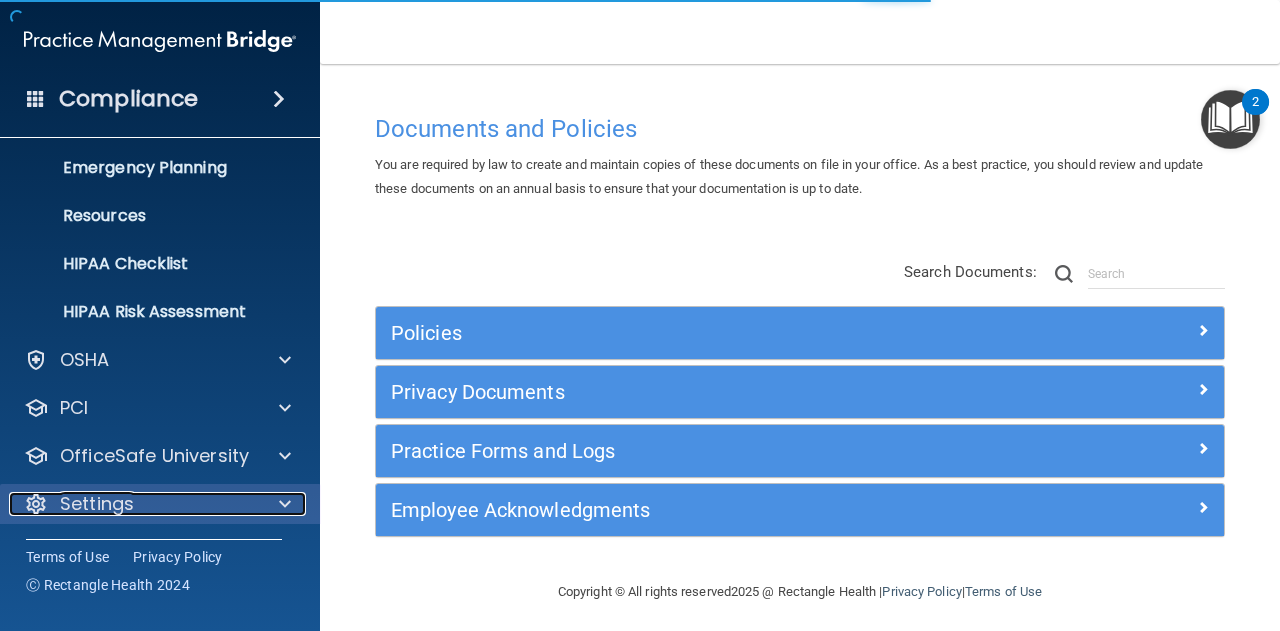 click at bounding box center [285, 504] 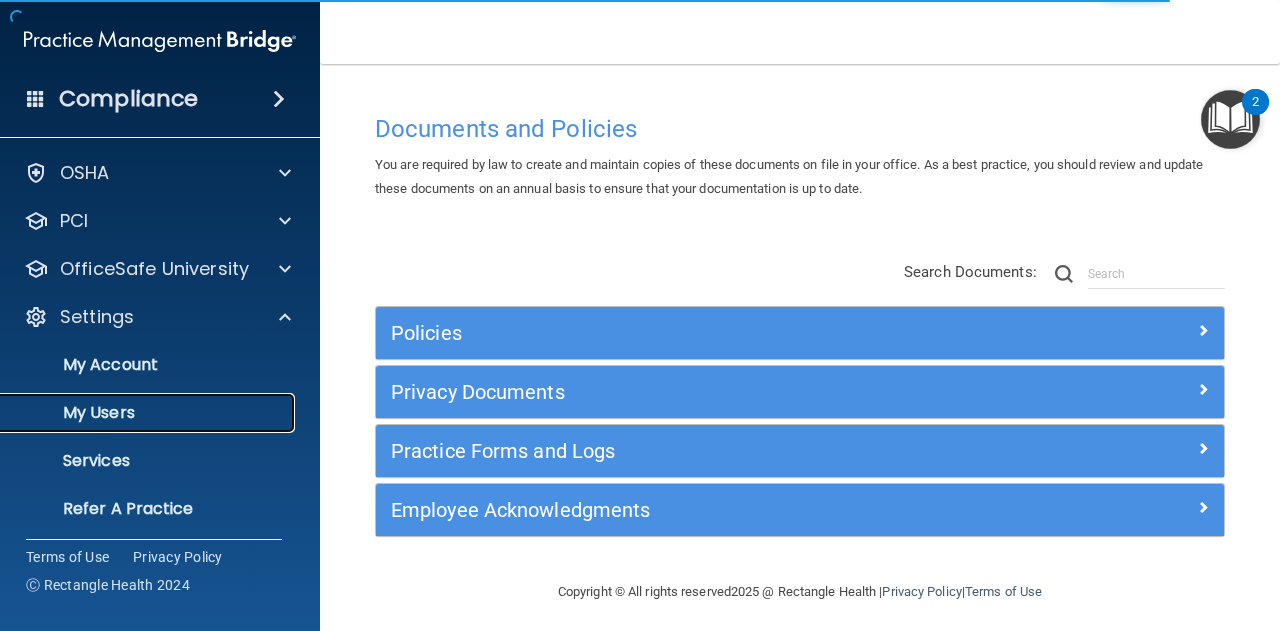 click on "My Users" at bounding box center [137, 413] 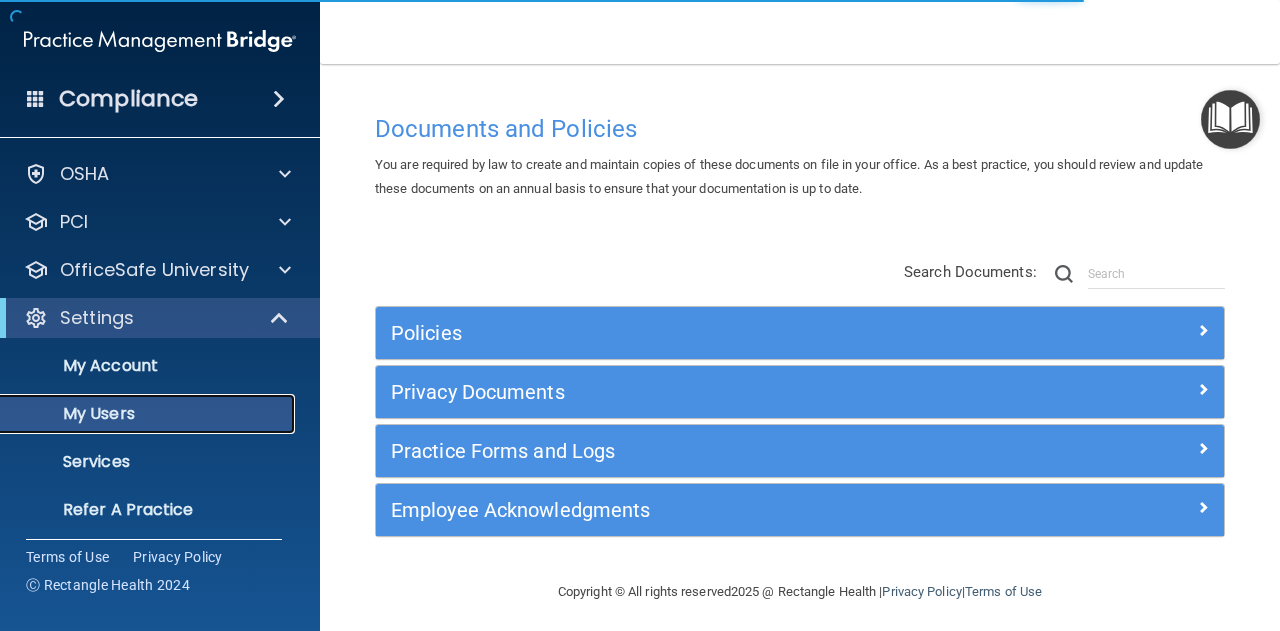 scroll, scrollTop: 48, scrollLeft: 0, axis: vertical 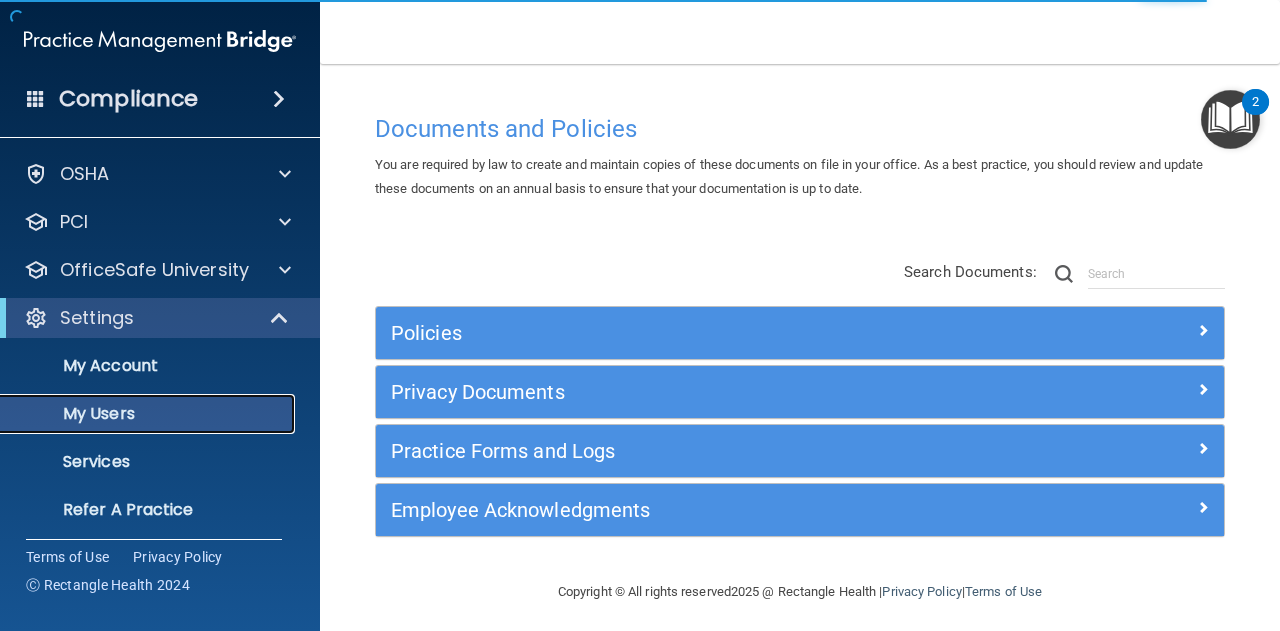 select on "20" 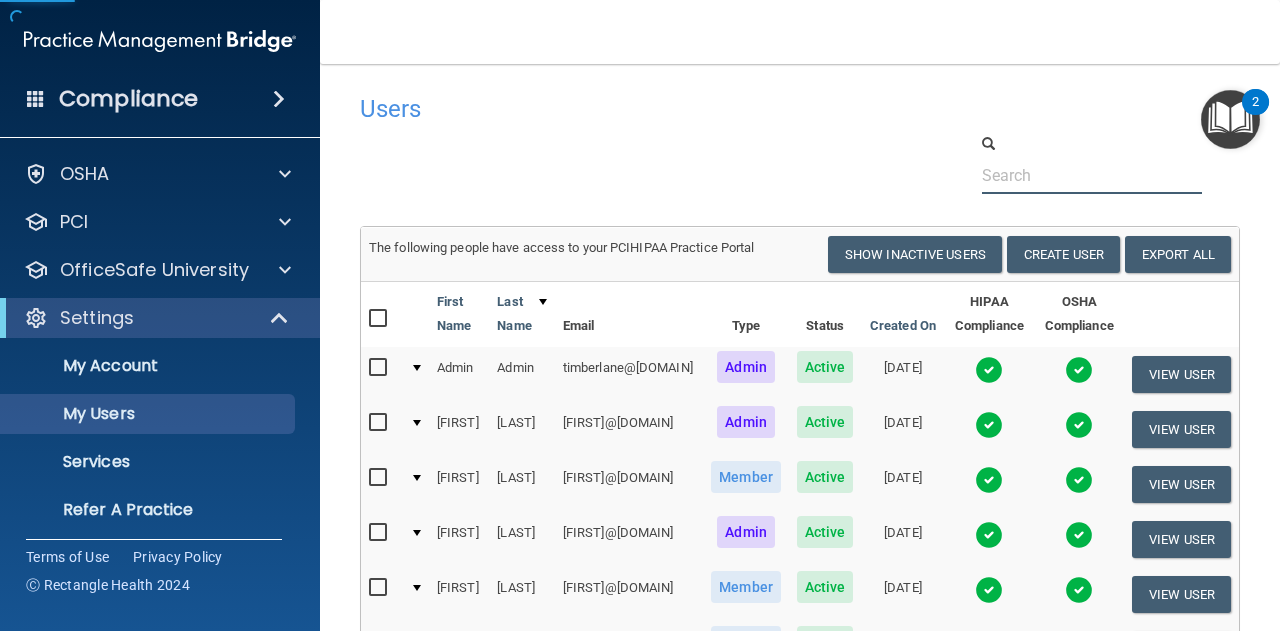 click at bounding box center [1092, 175] 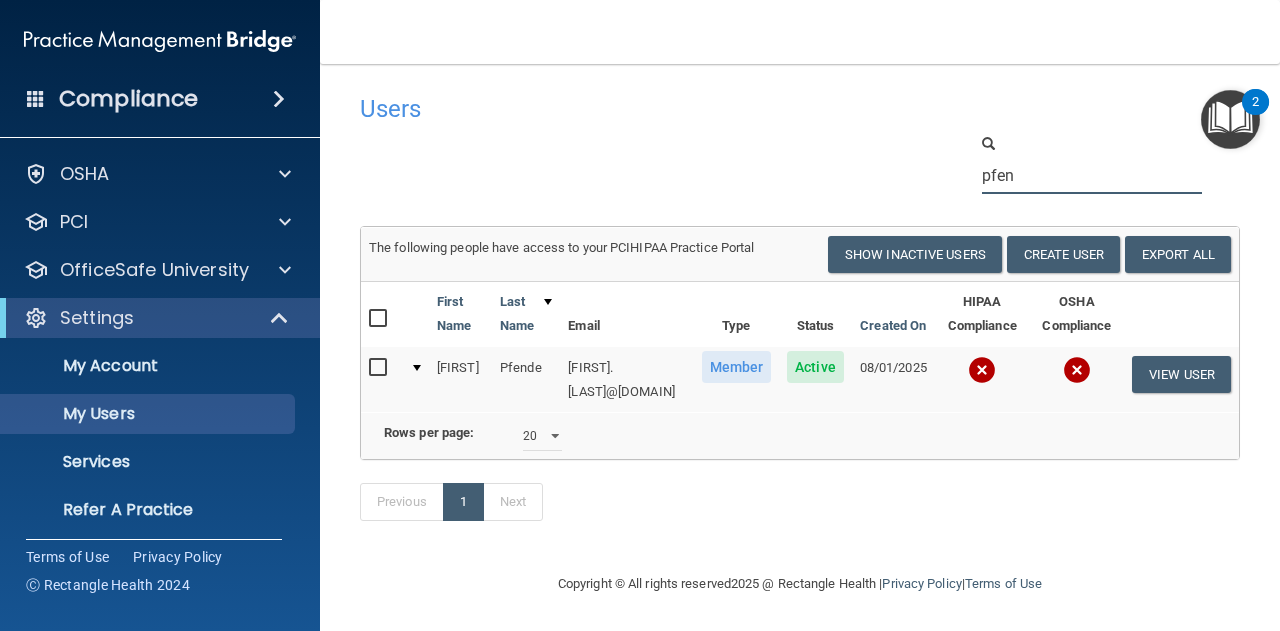 type on "pfen" 